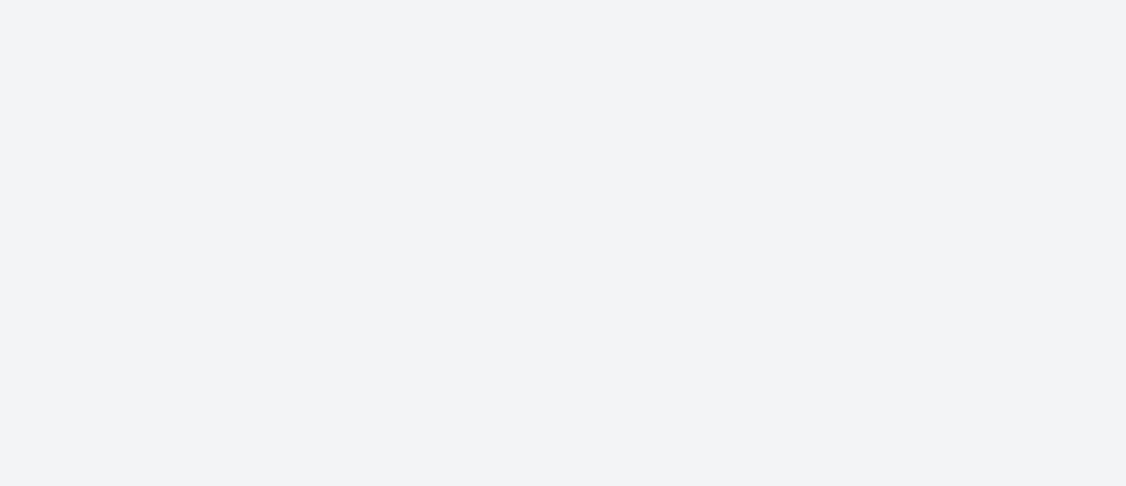 scroll, scrollTop: 0, scrollLeft: 0, axis: both 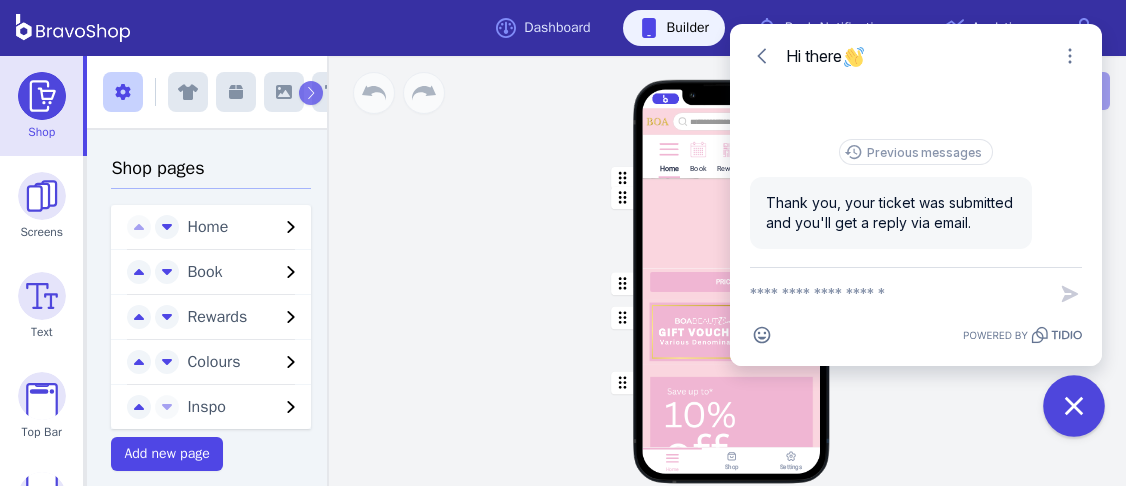 click 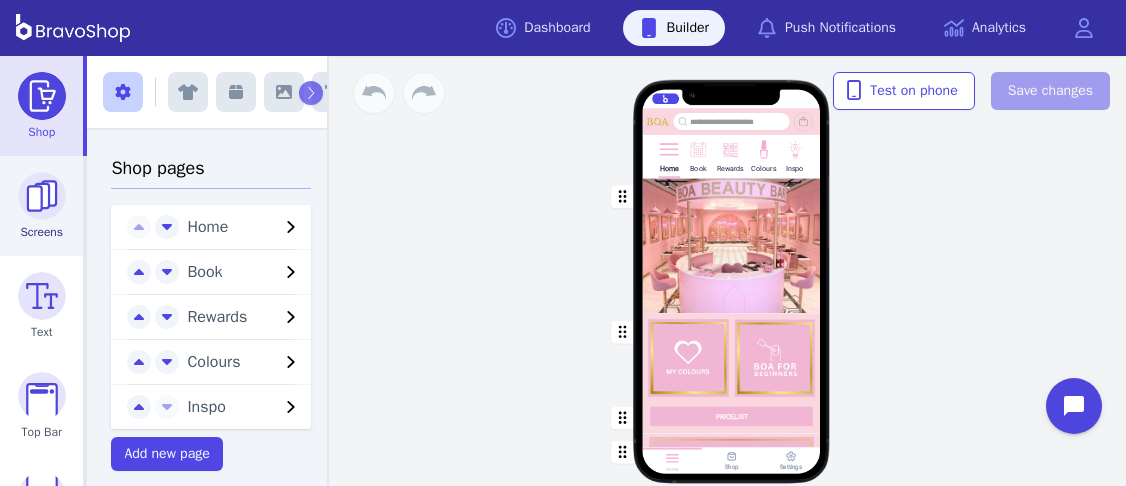 click at bounding box center [42, 196] 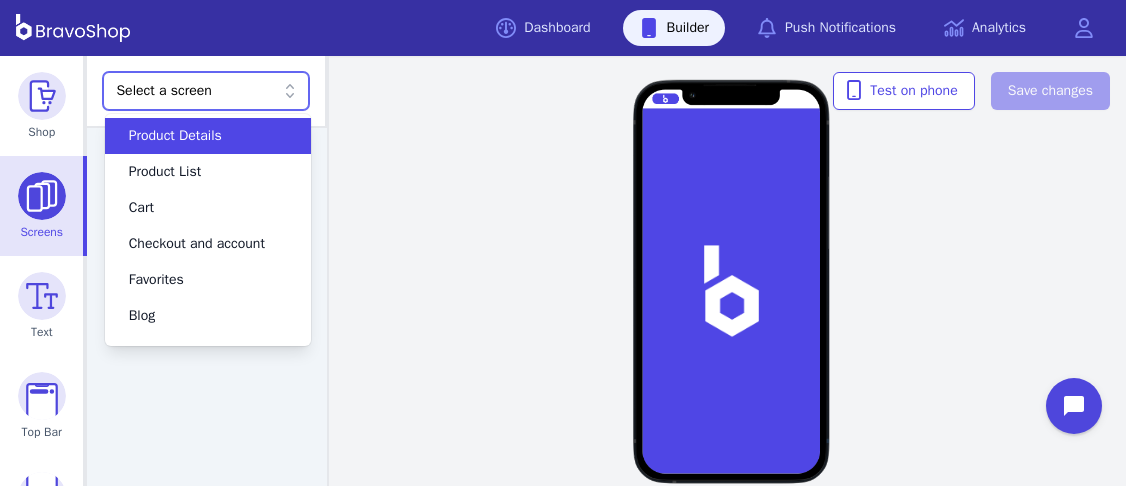 click 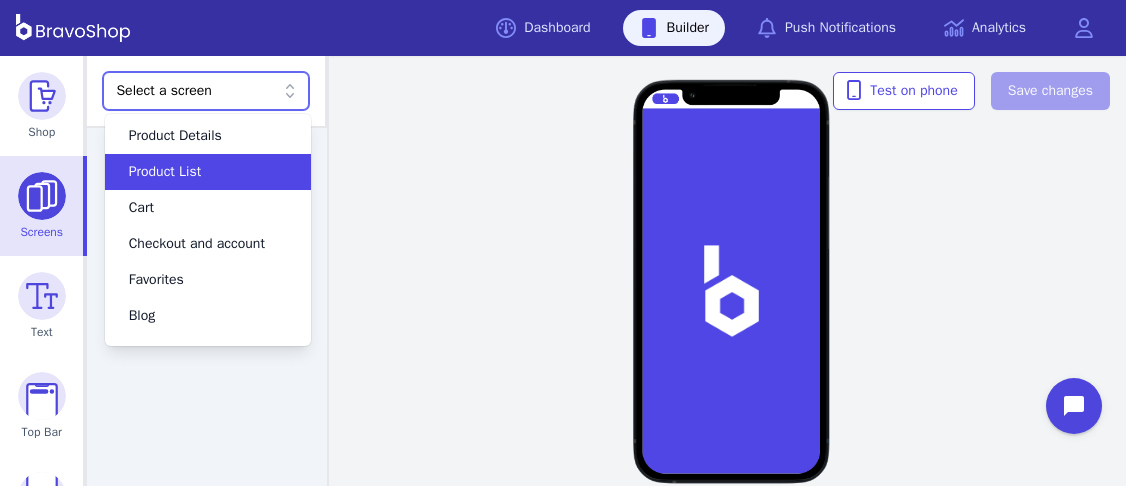 click on "Product List" at bounding box center (208, 172) 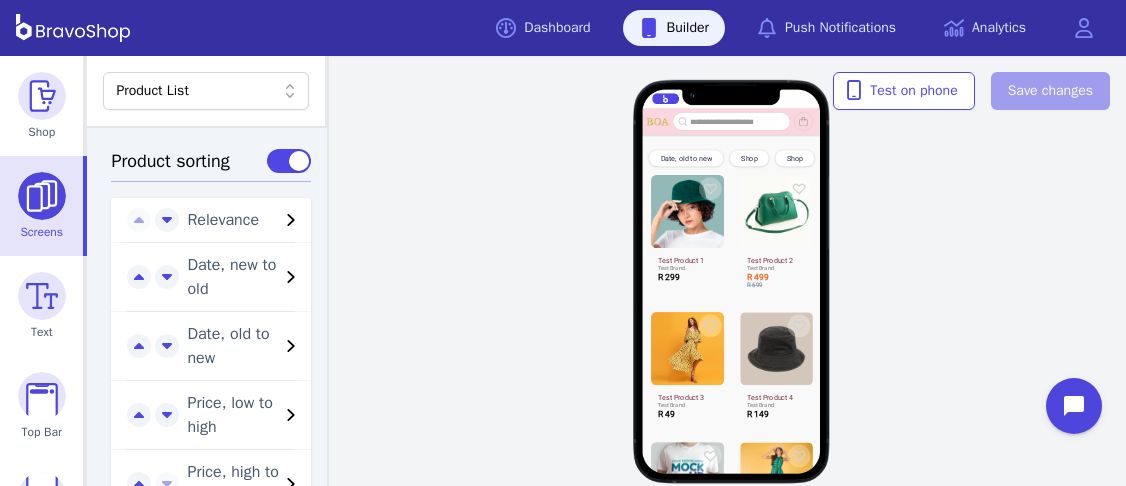 scroll, scrollTop: 1013, scrollLeft: 0, axis: vertical 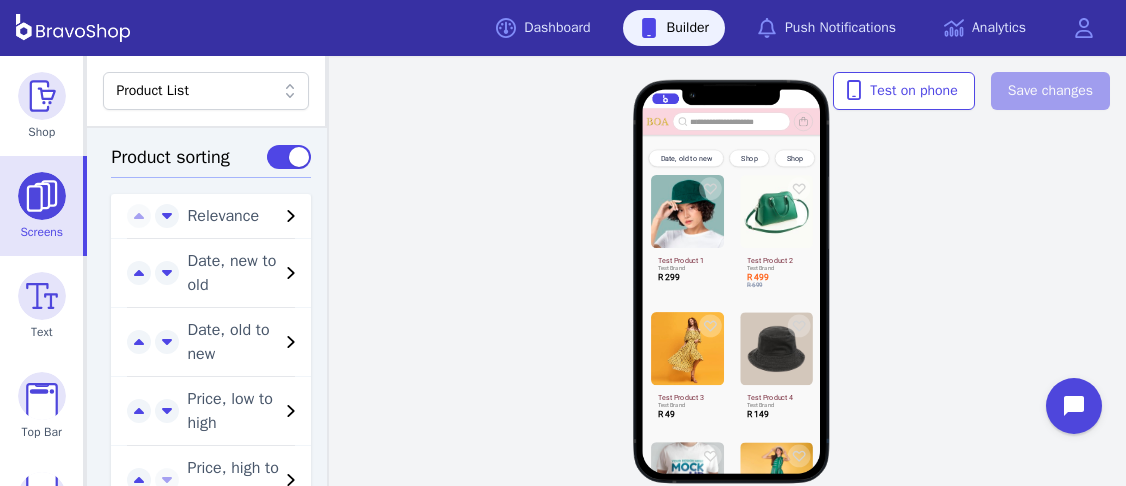 click 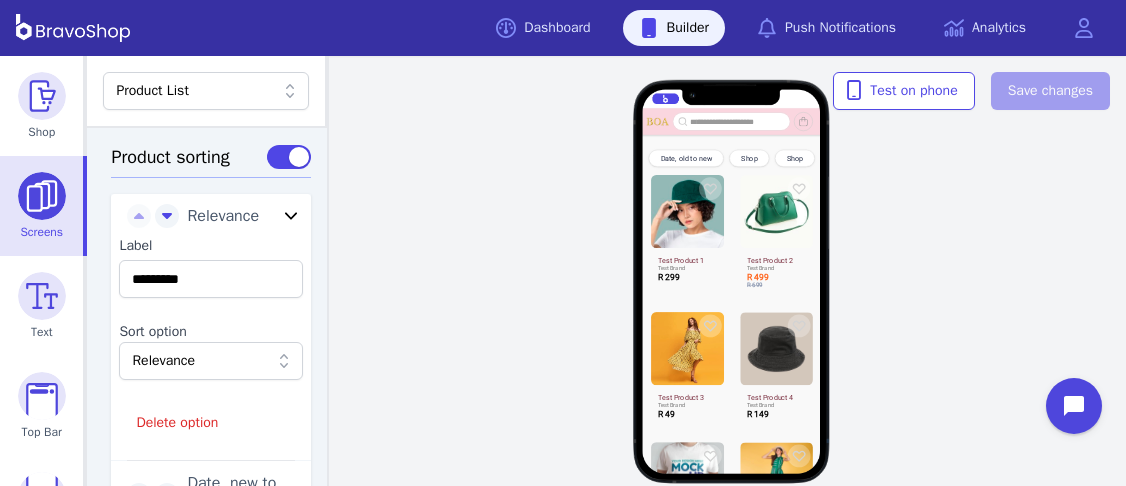 click 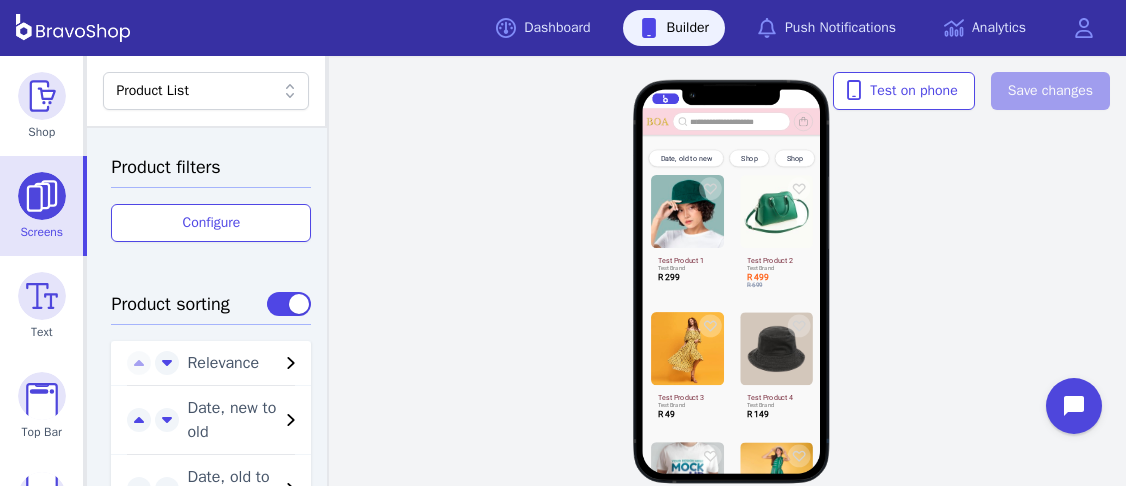 scroll, scrollTop: 870, scrollLeft: 0, axis: vertical 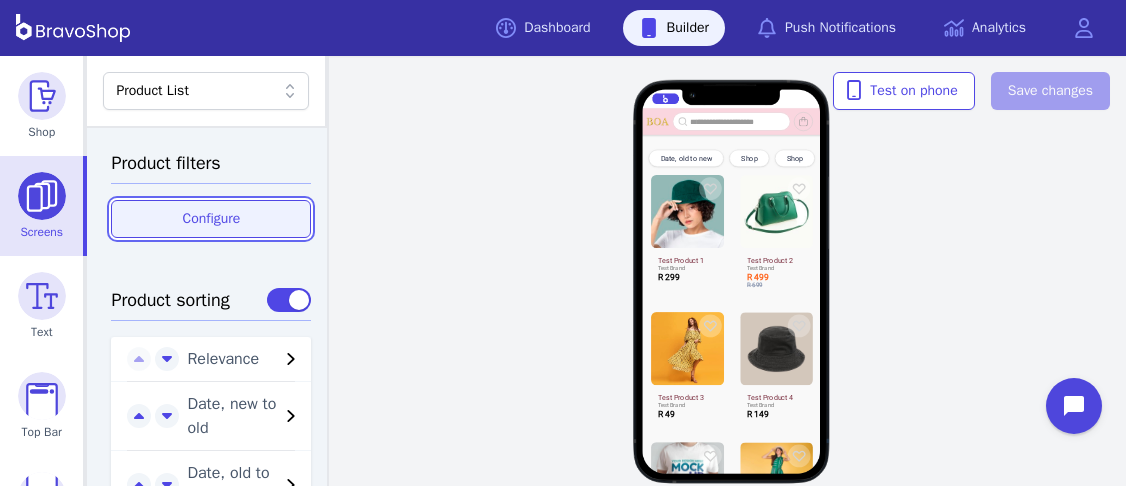click on "Configure" at bounding box center [211, 219] 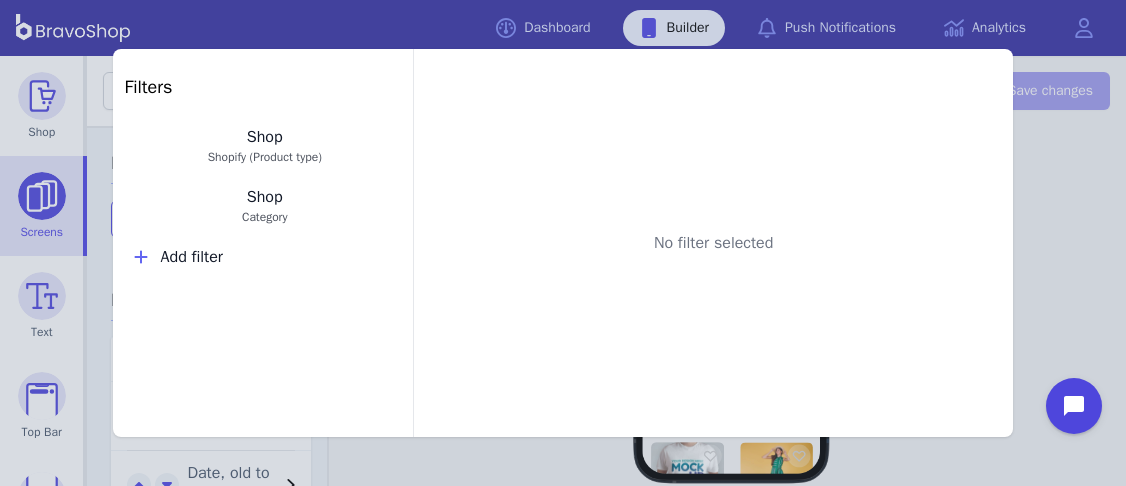 click on "Filters Shop Shopify (Product type) Shop Category Add filter No filter selected" at bounding box center (563, 243) 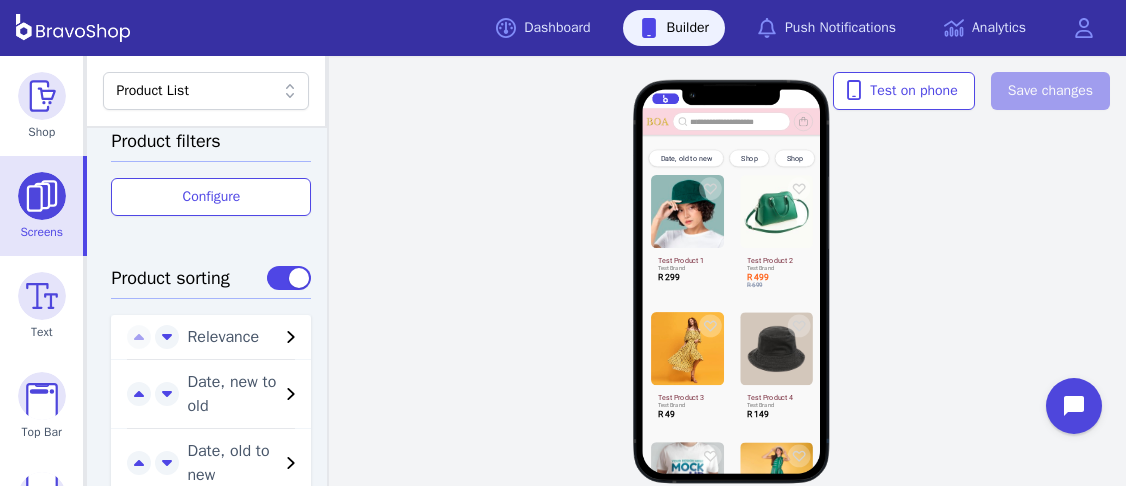 scroll, scrollTop: 894, scrollLeft: 0, axis: vertical 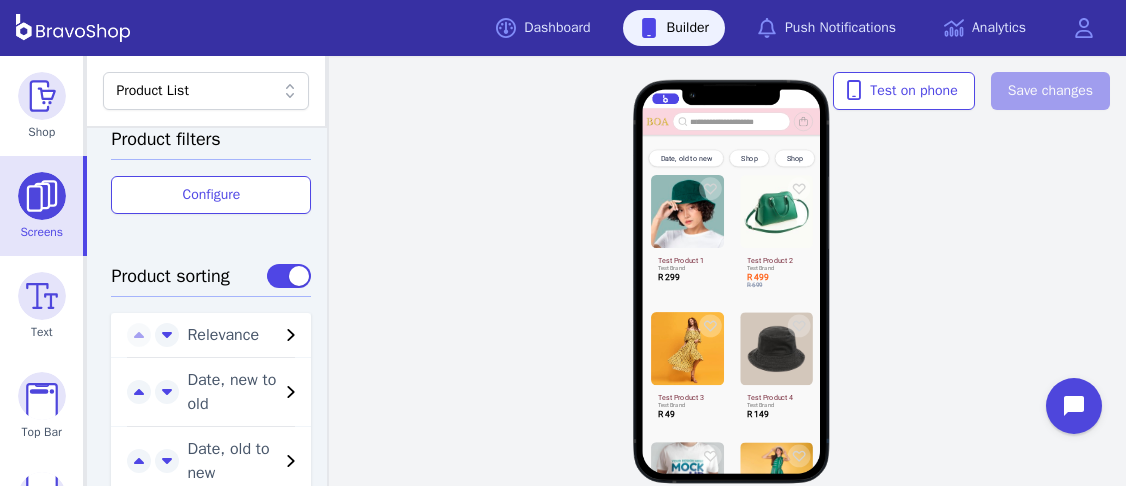 click on "Relevance" at bounding box center (233, 335) 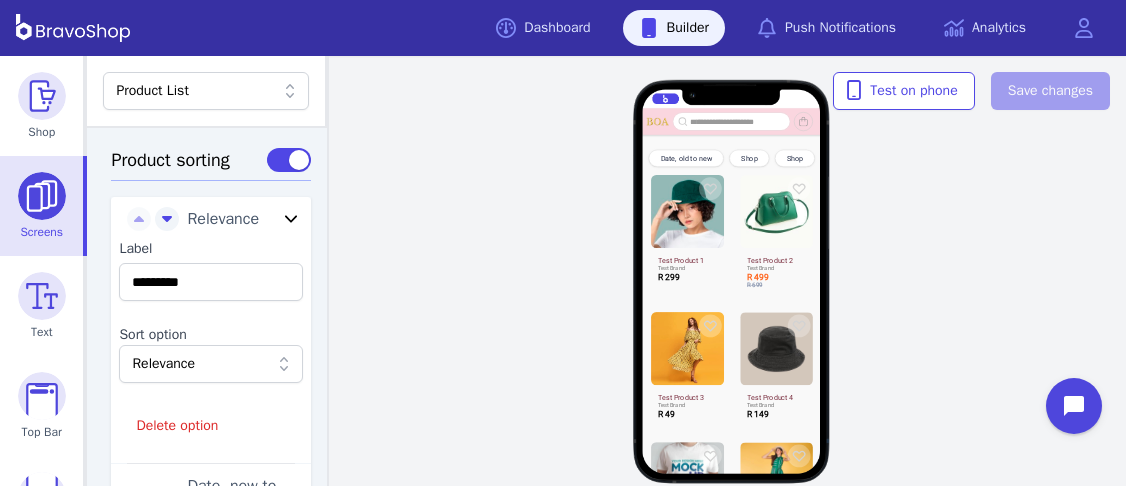 scroll, scrollTop: 1012, scrollLeft: 0, axis: vertical 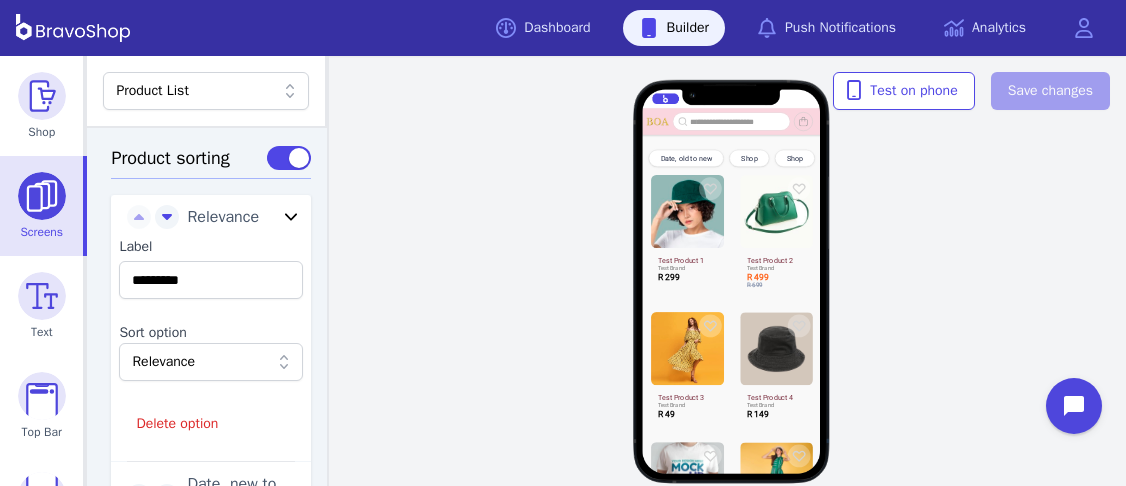 click on "Relevance" at bounding box center (211, 362) 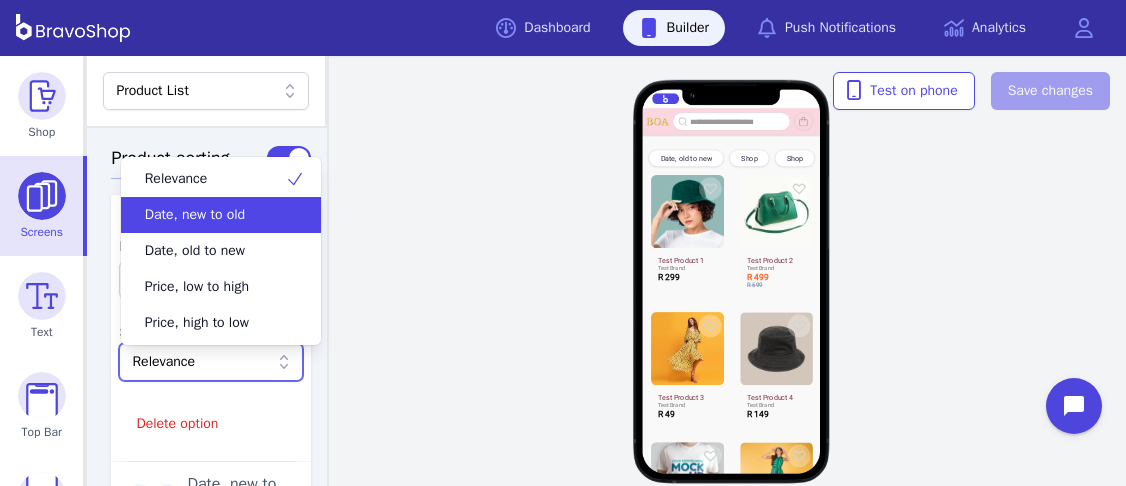 click on "Date, new to old" at bounding box center [209, 215] 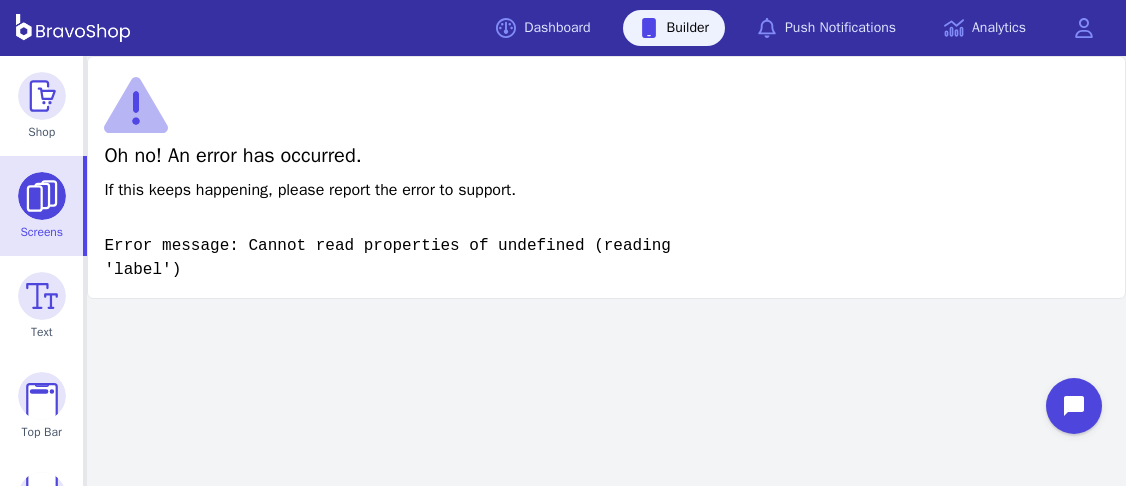 click at bounding box center [42, 196] 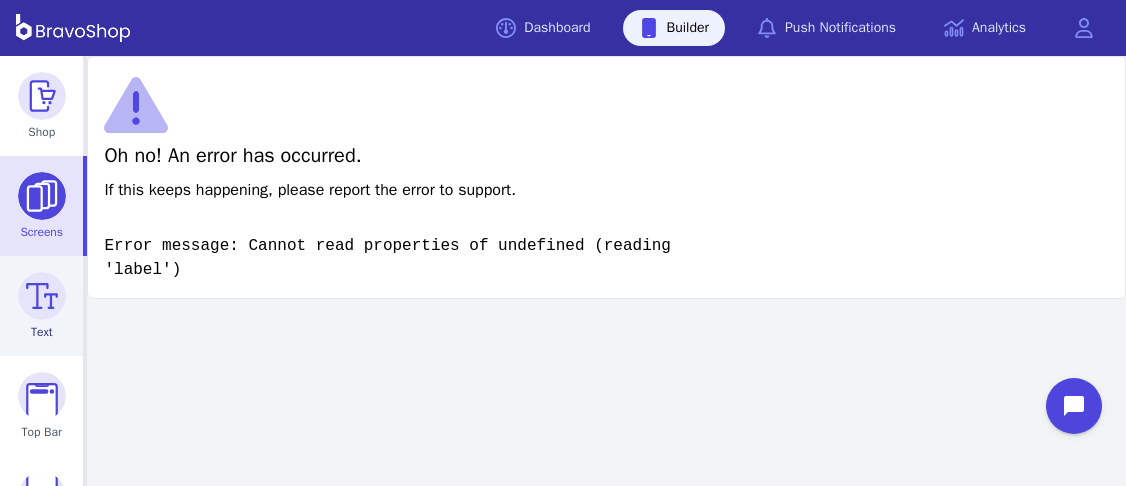 click at bounding box center (42, 296) 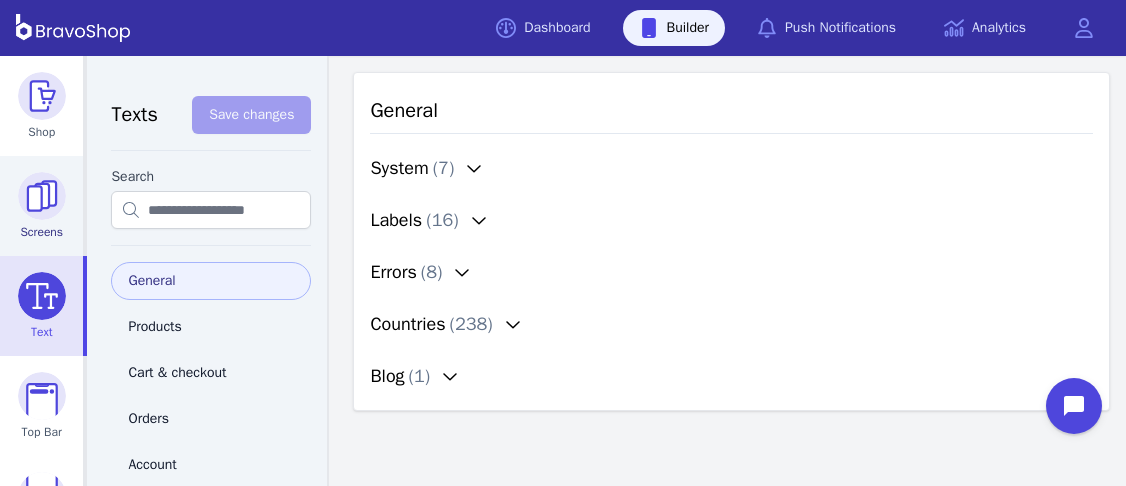 click at bounding box center (42, 196) 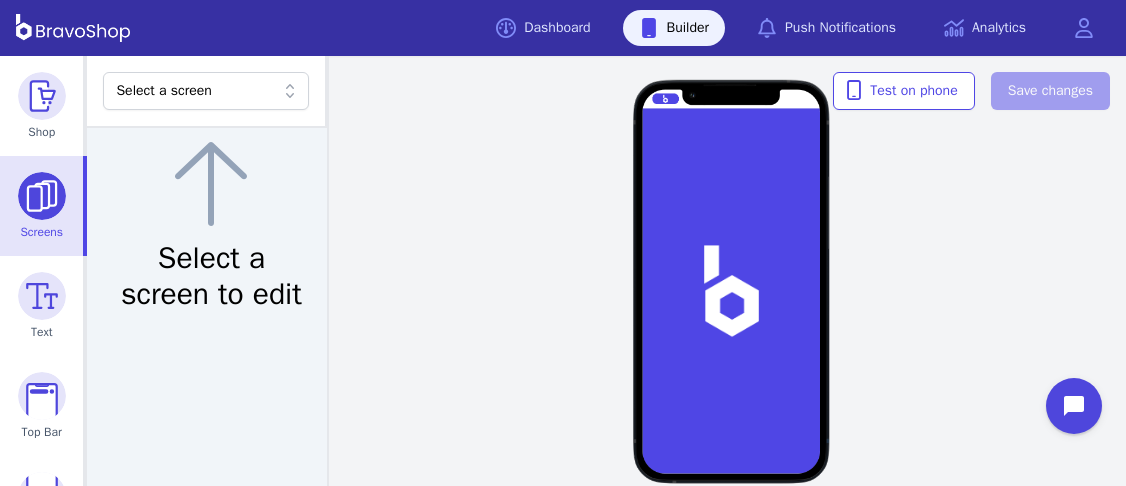 click on "Select a screen" at bounding box center [195, 91] 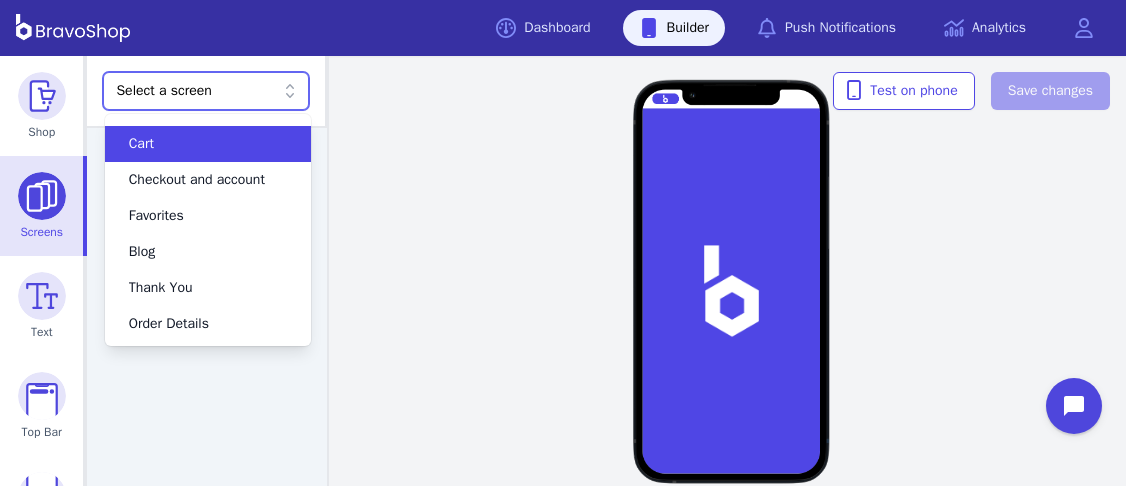 scroll, scrollTop: 0, scrollLeft: 0, axis: both 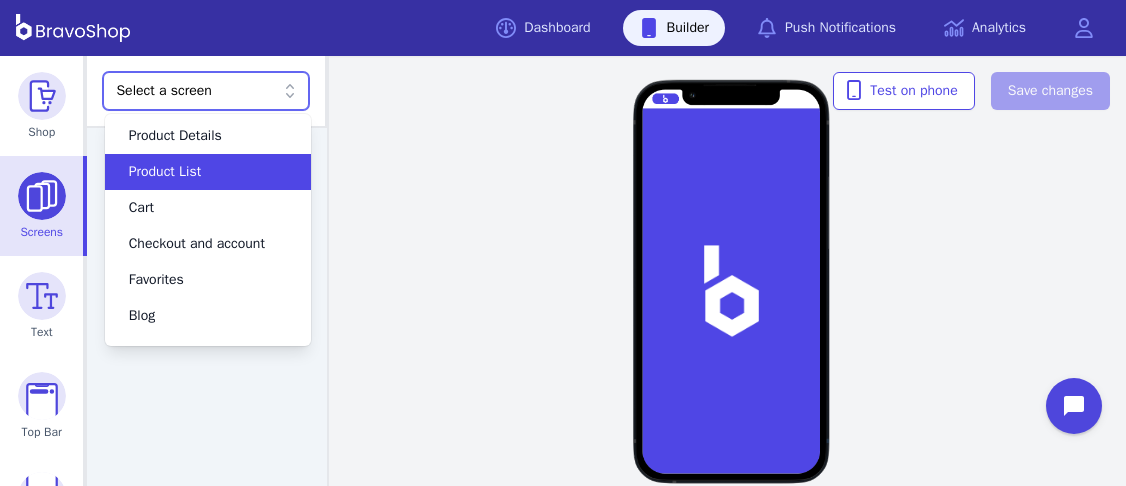 click on "Product List" at bounding box center [208, 172] 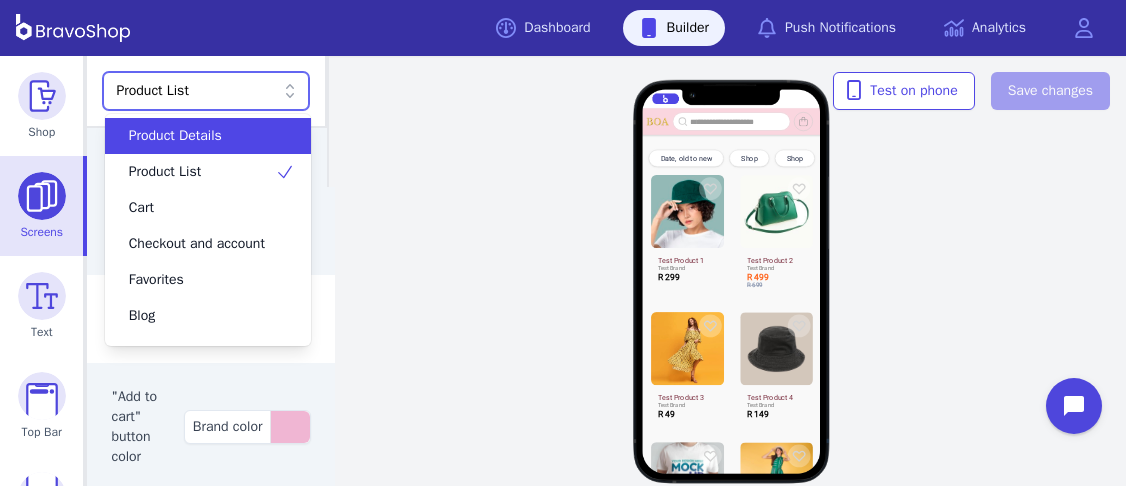 click 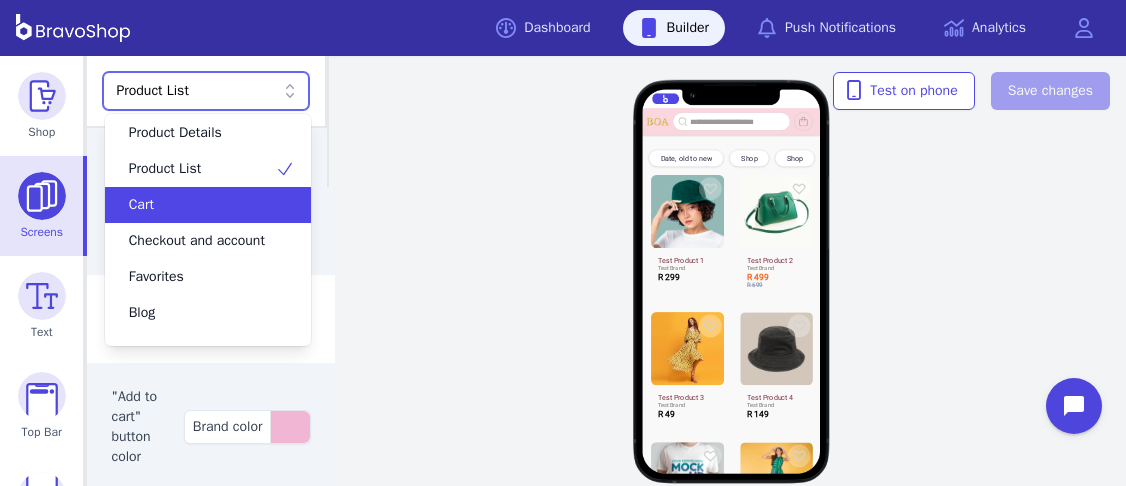 scroll, scrollTop: 0, scrollLeft: 0, axis: both 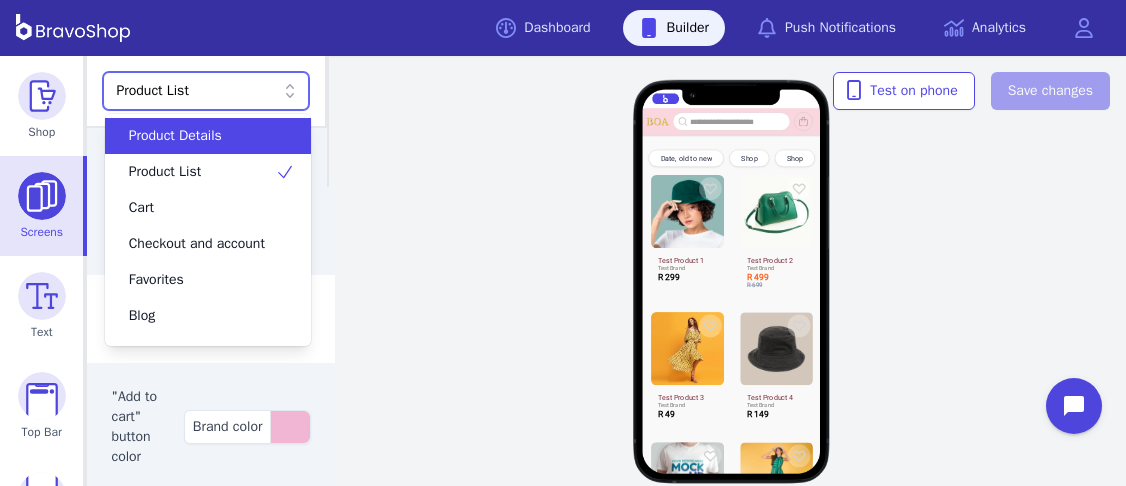 click on "Product Details" at bounding box center (196, 136) 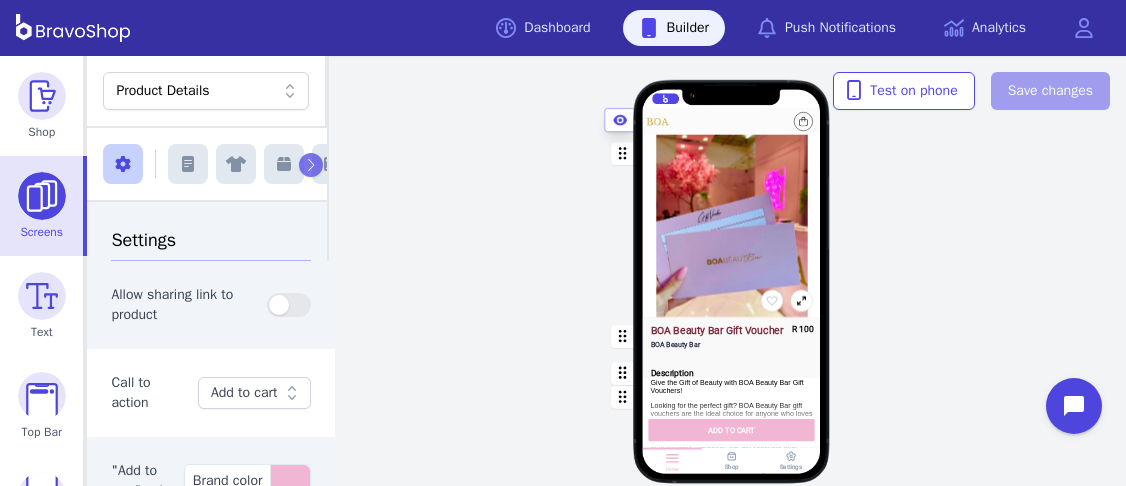 click on "Product Details" at bounding box center (195, 91) 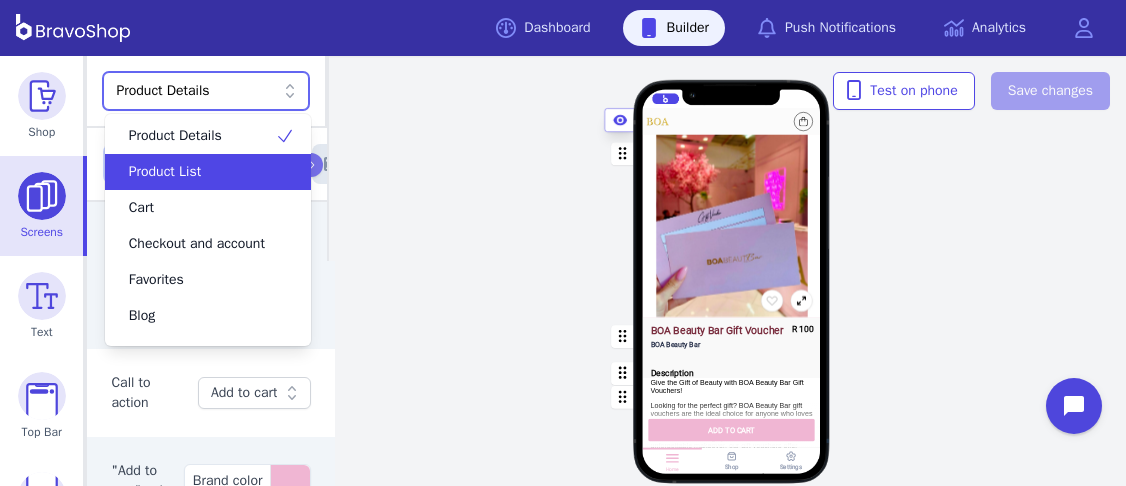 scroll, scrollTop: 0, scrollLeft: 0, axis: both 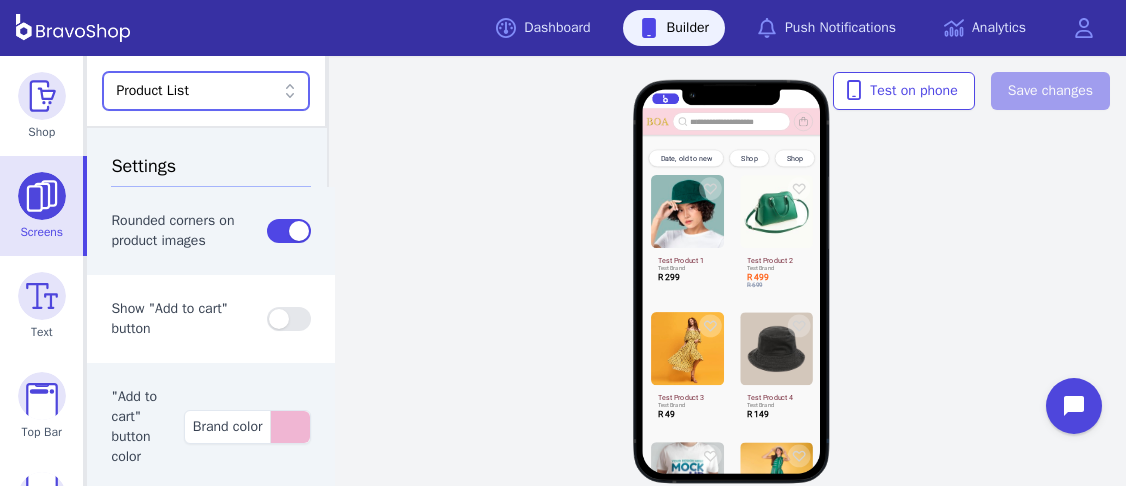 type on "**" 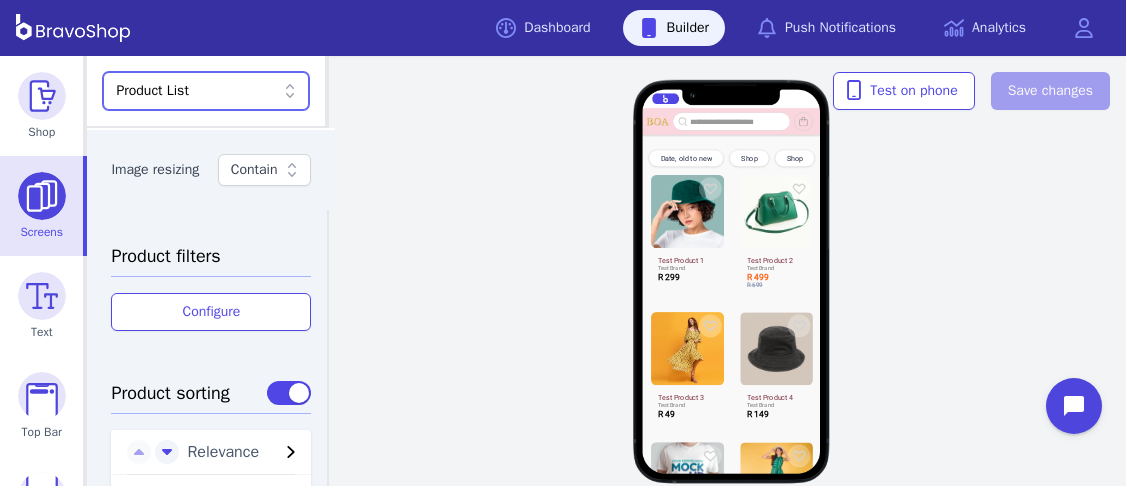 scroll, scrollTop: 787, scrollLeft: 0, axis: vertical 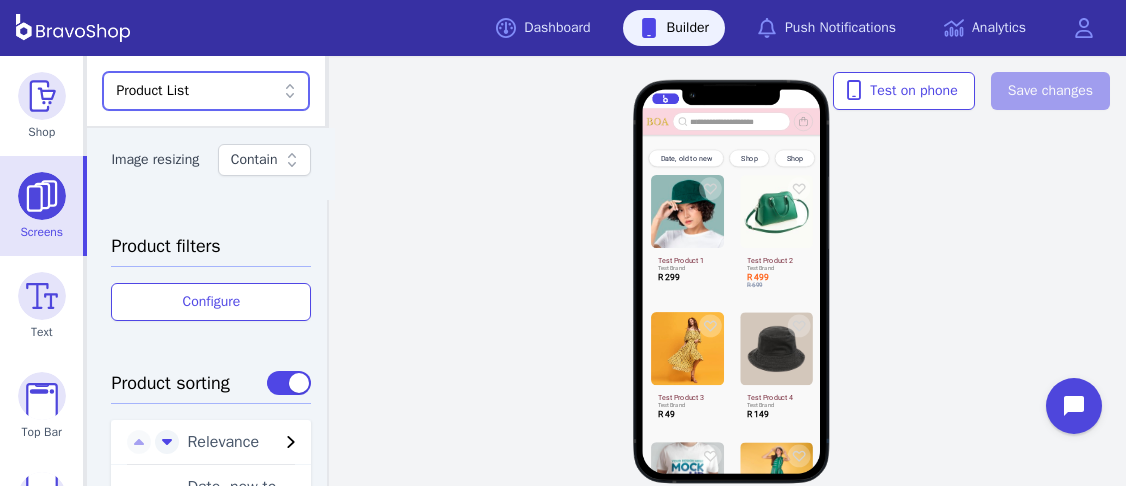 click 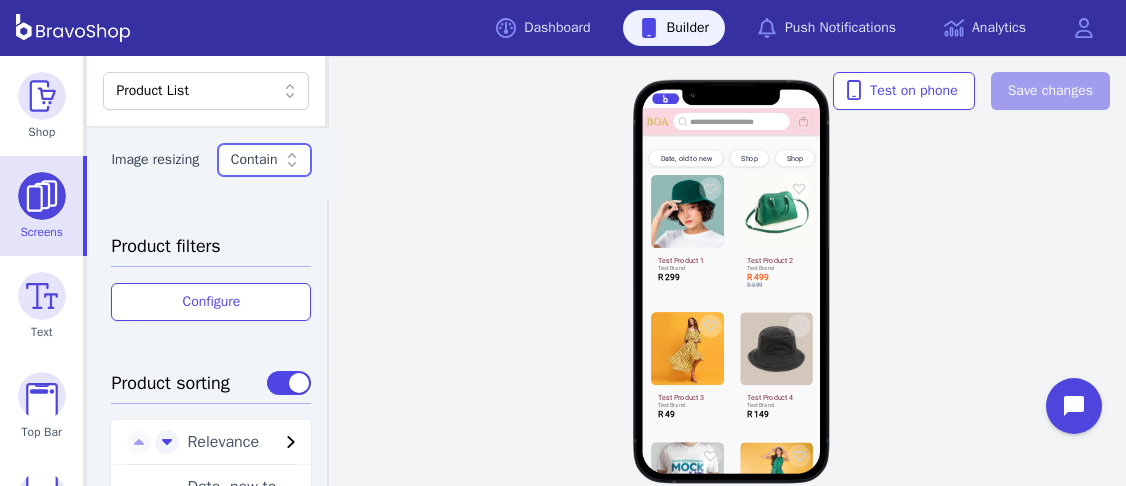 click 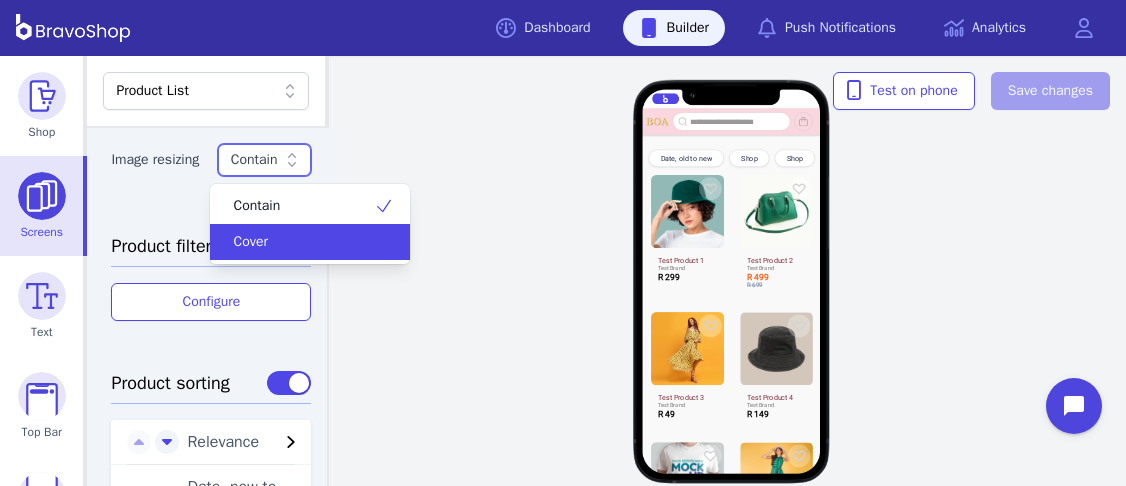 click on "Cover" at bounding box center [298, 242] 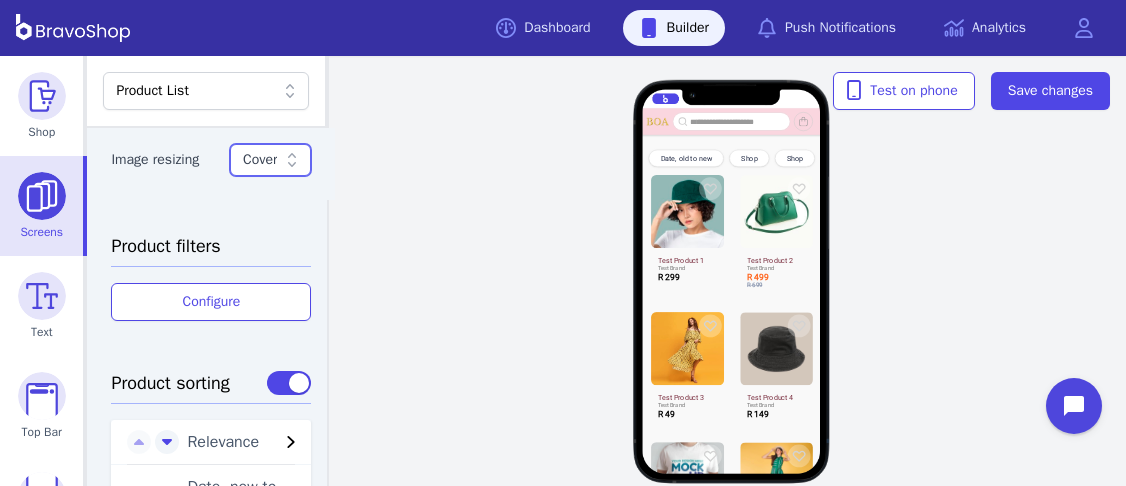 scroll, scrollTop: 793, scrollLeft: 0, axis: vertical 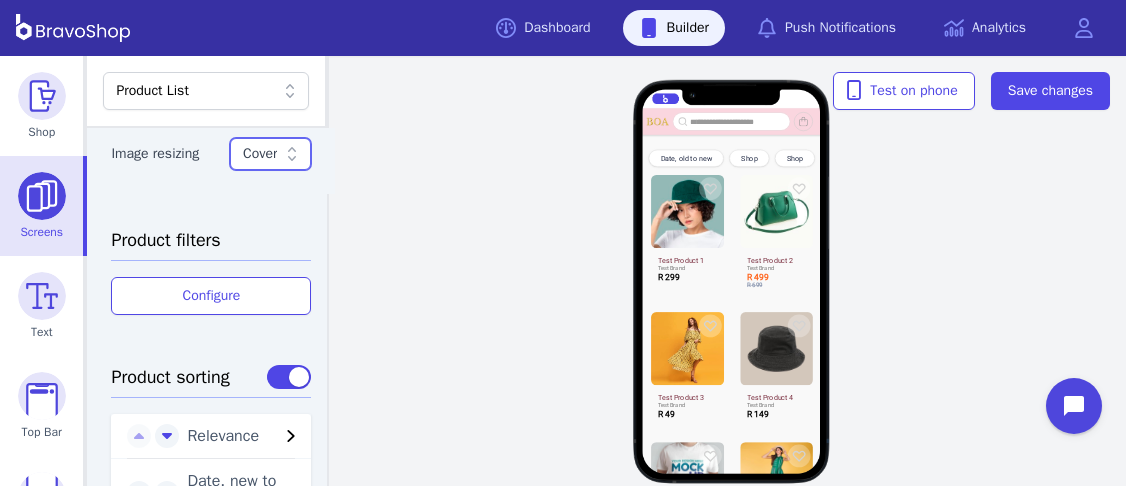 click 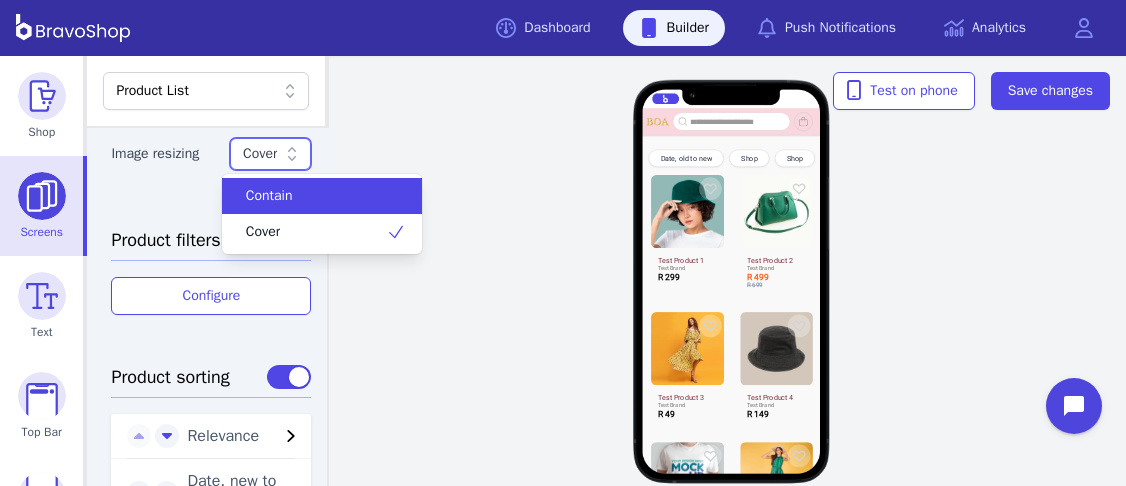 click on "Contain" at bounding box center (269, 196) 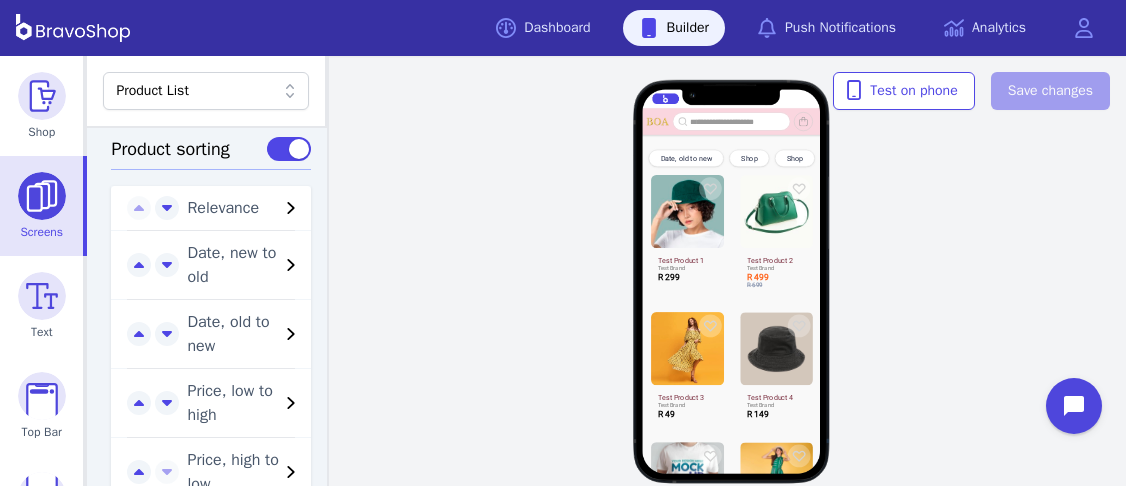 scroll, scrollTop: 1023, scrollLeft: 0, axis: vertical 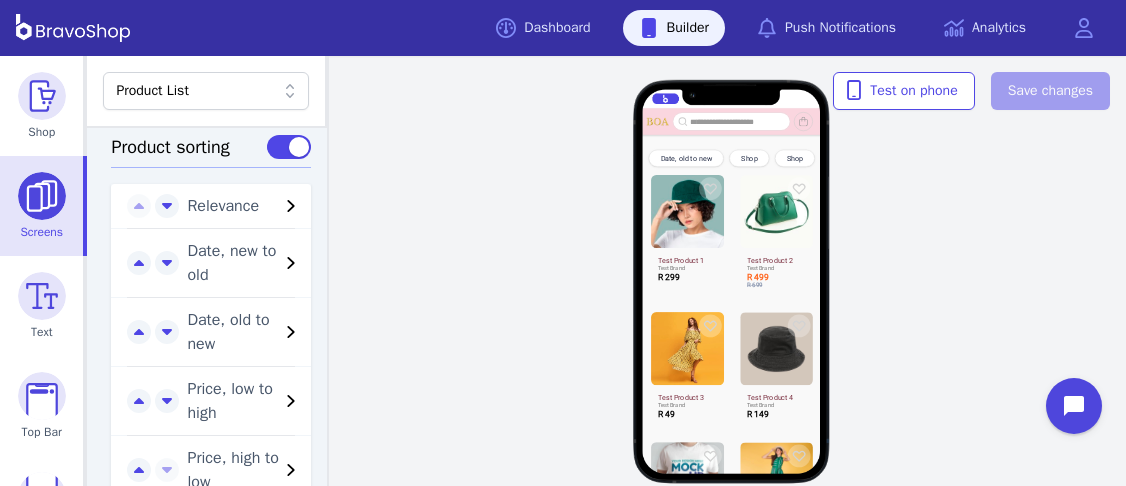 click 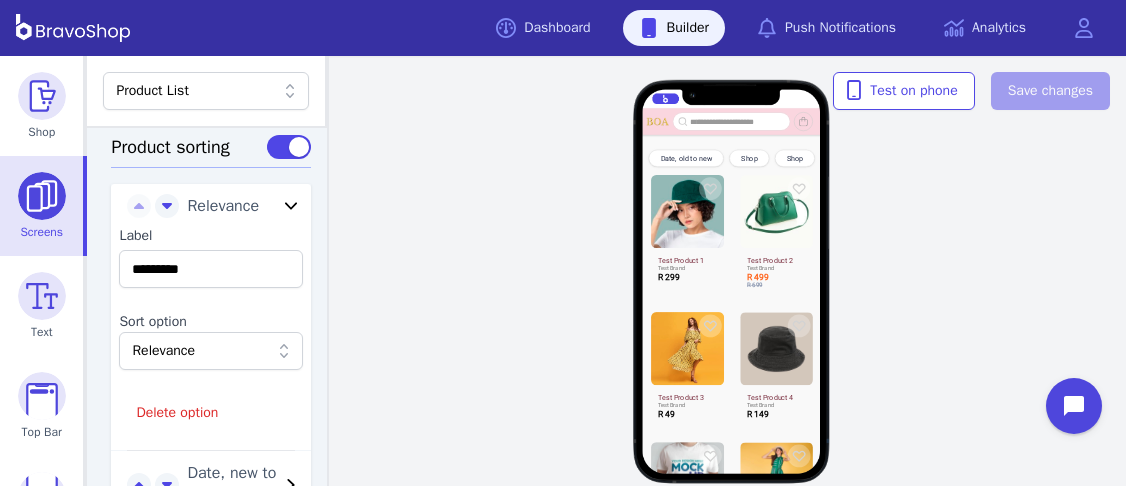 click 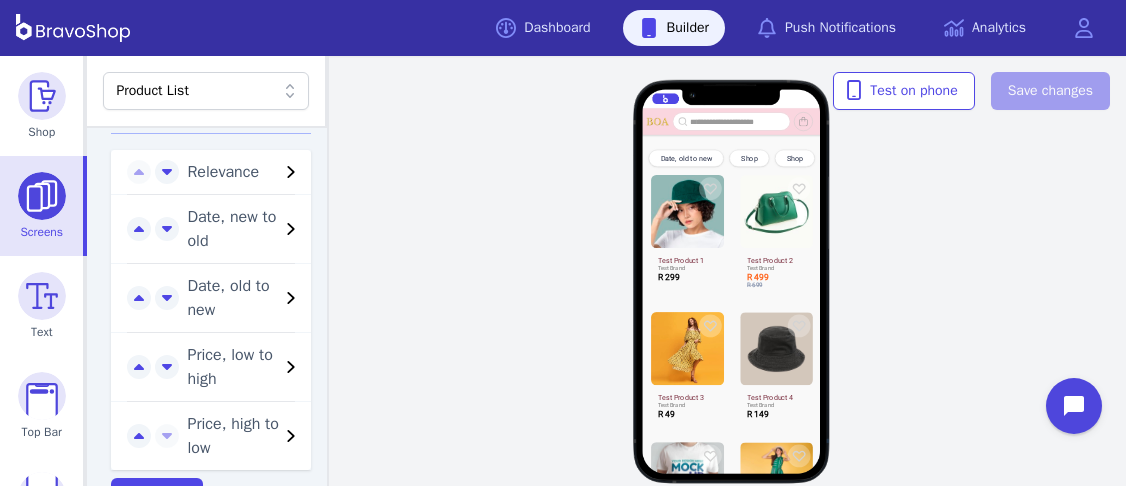 scroll, scrollTop: 1055, scrollLeft: 0, axis: vertical 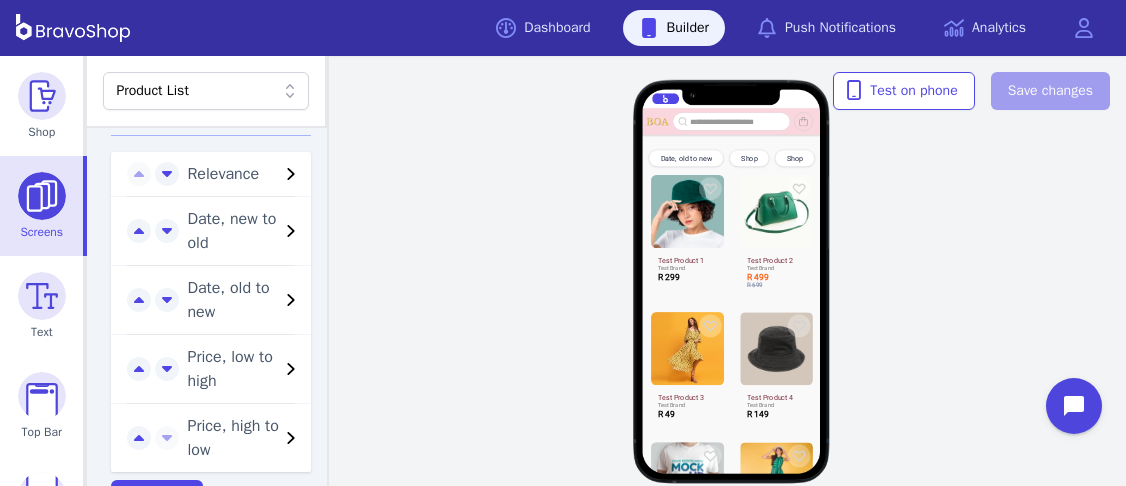 click 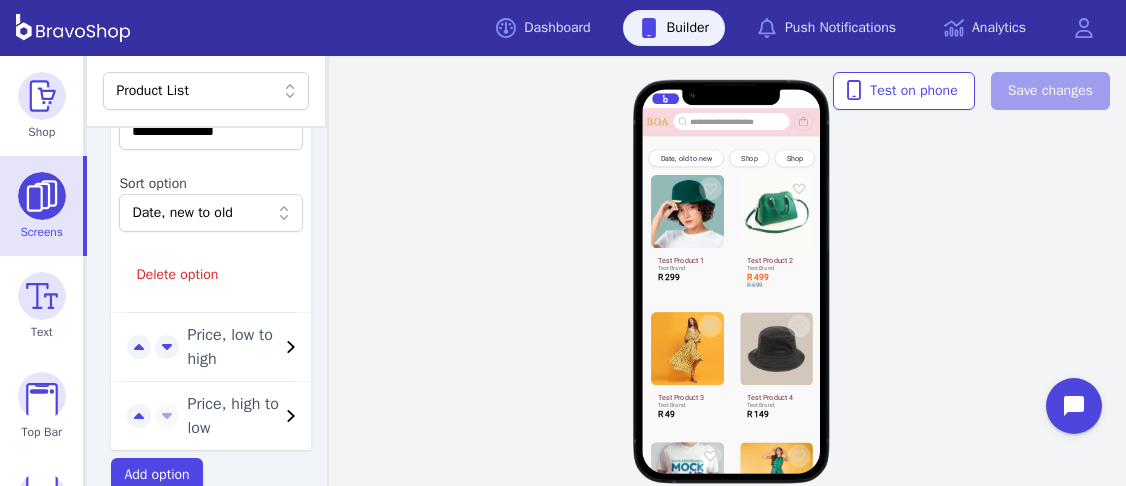 scroll, scrollTop: 1308, scrollLeft: 0, axis: vertical 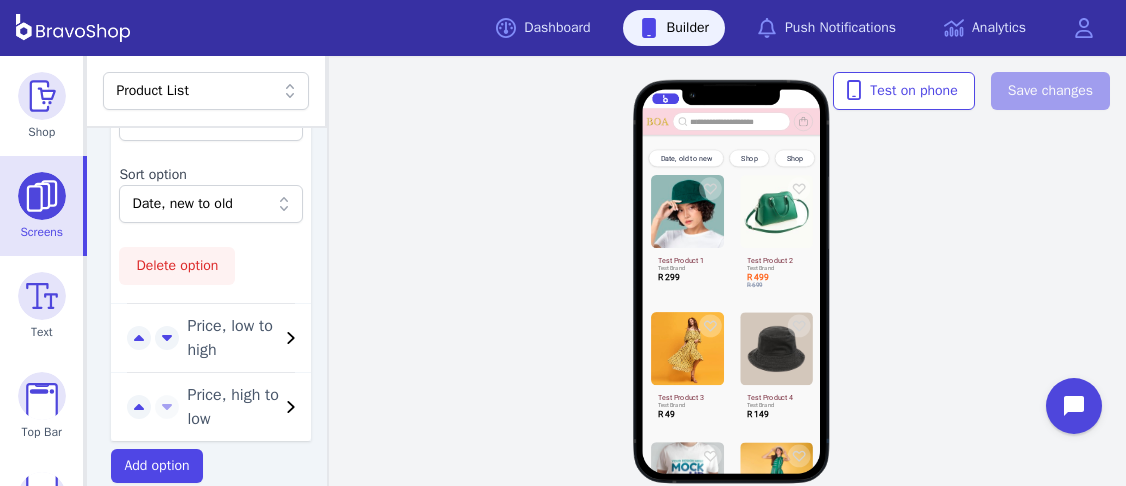 click on "Delete option" at bounding box center [177, 266] 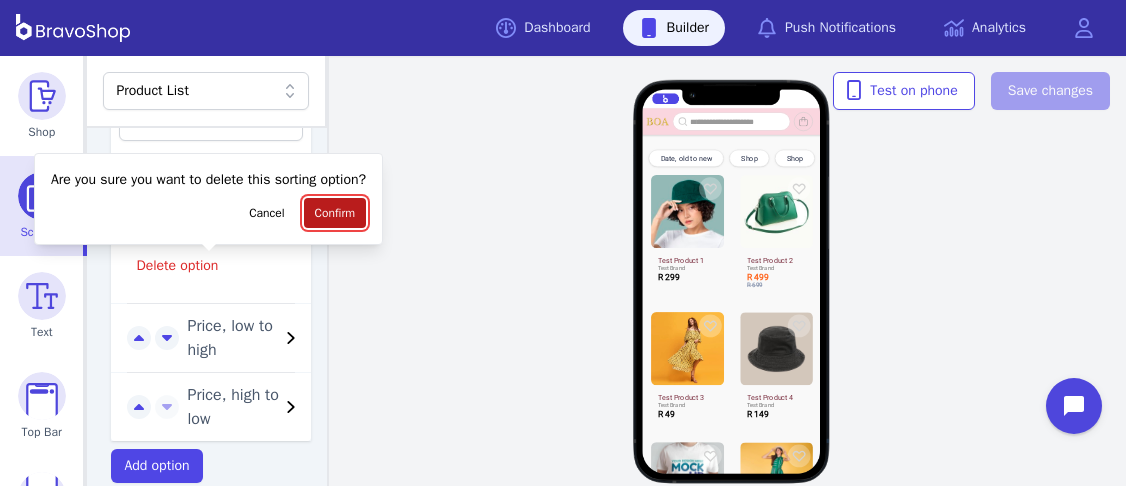 click on "Confirm" at bounding box center [335, 213] 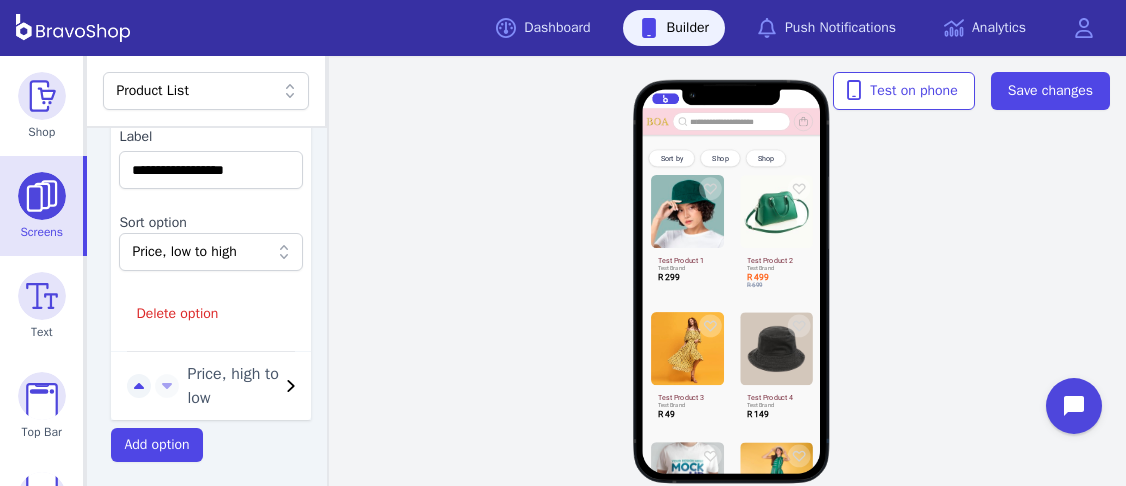 scroll, scrollTop: 1244, scrollLeft: 0, axis: vertical 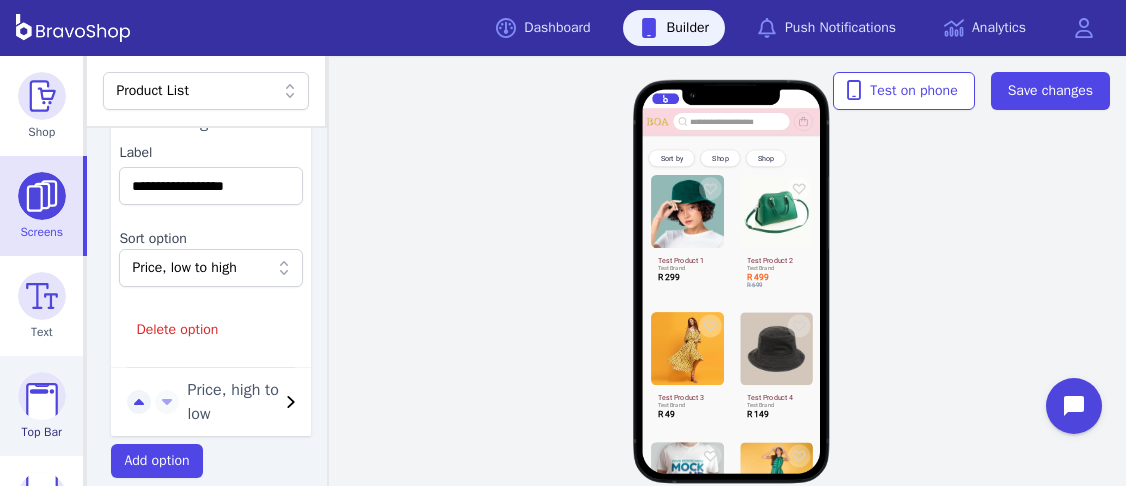 click at bounding box center (42, 396) 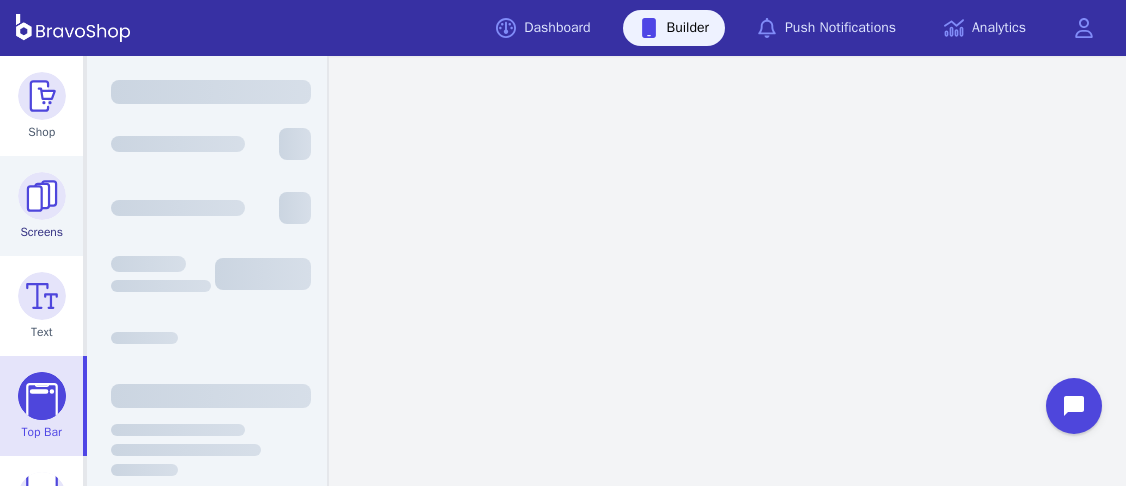 click at bounding box center (42, 196) 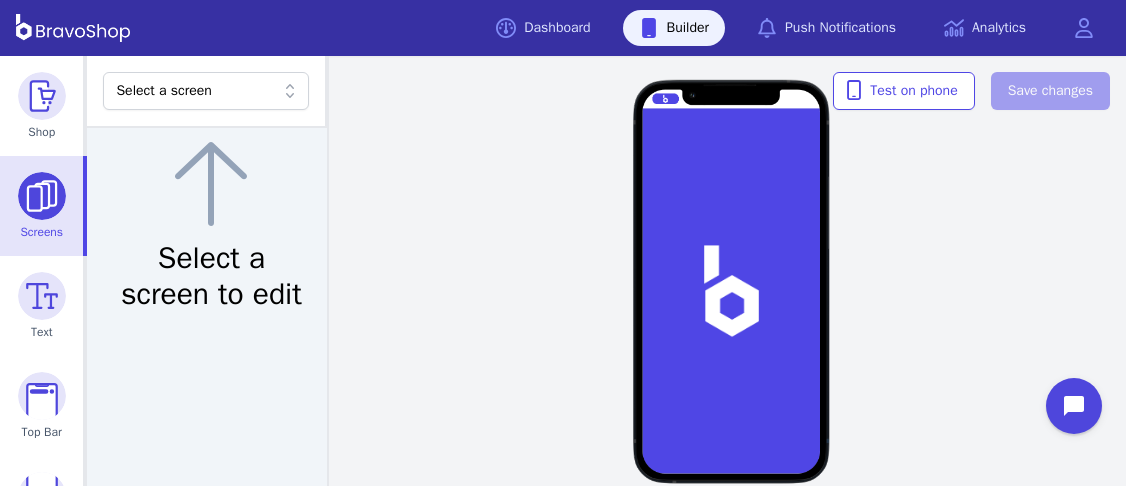 click on "Select a screen" at bounding box center (195, 91) 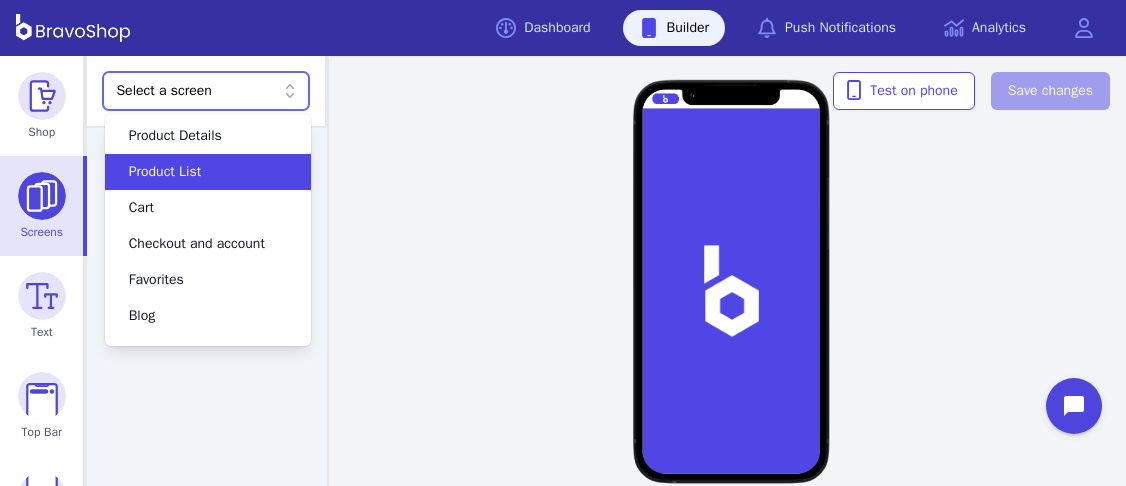 click on "Product List" at bounding box center [196, 172] 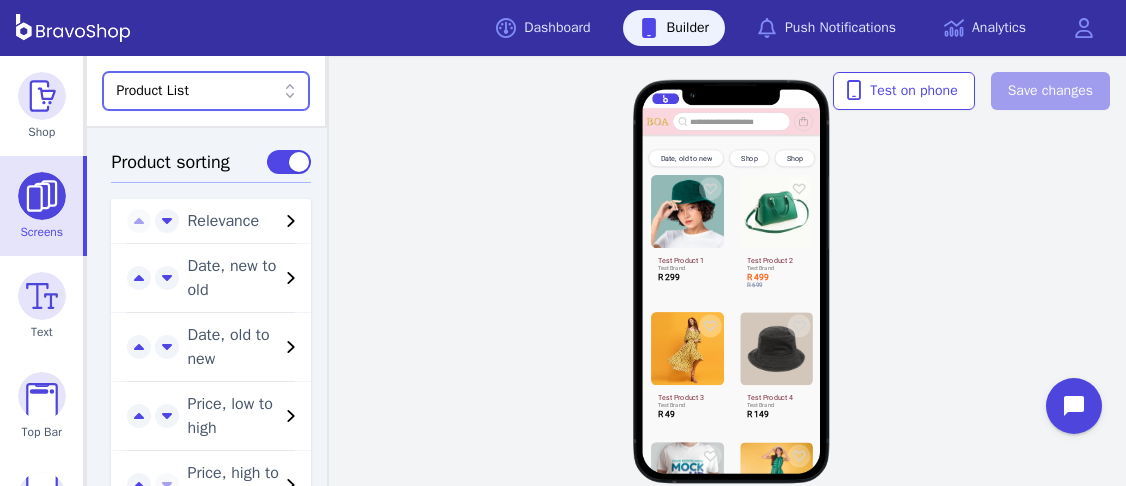 scroll, scrollTop: 953, scrollLeft: 0, axis: vertical 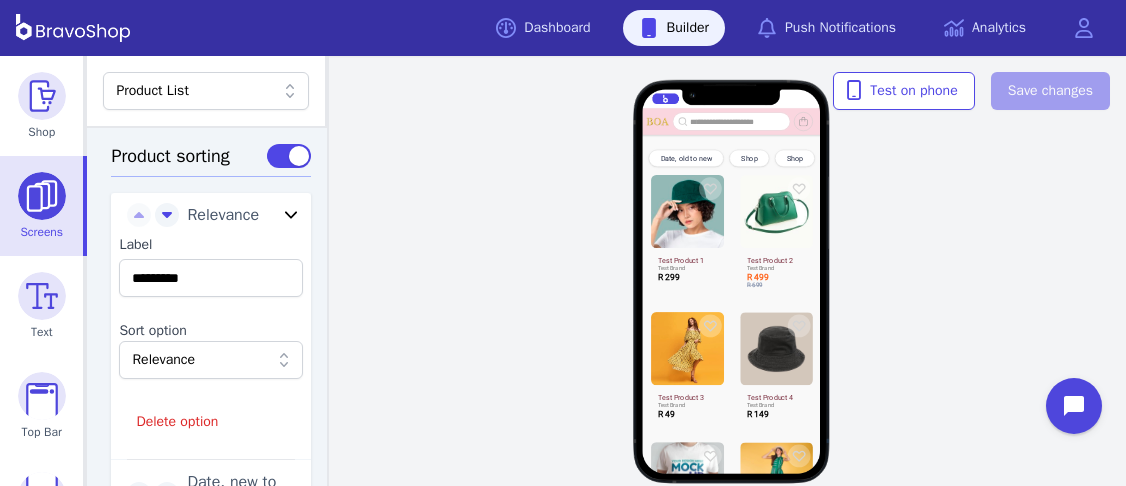 click on "Relevance" at bounding box center [200, 360] 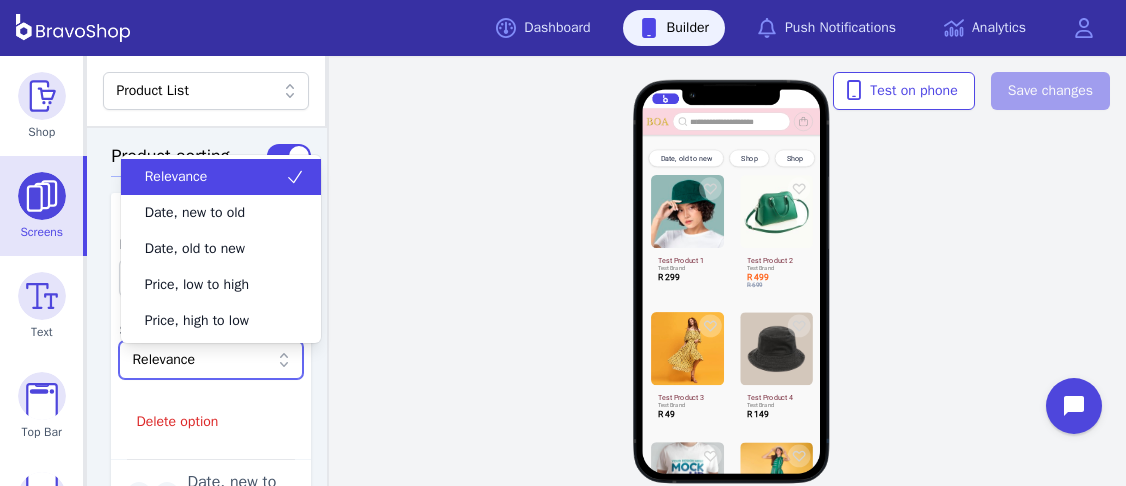 click on "Relevance" at bounding box center [200, 360] 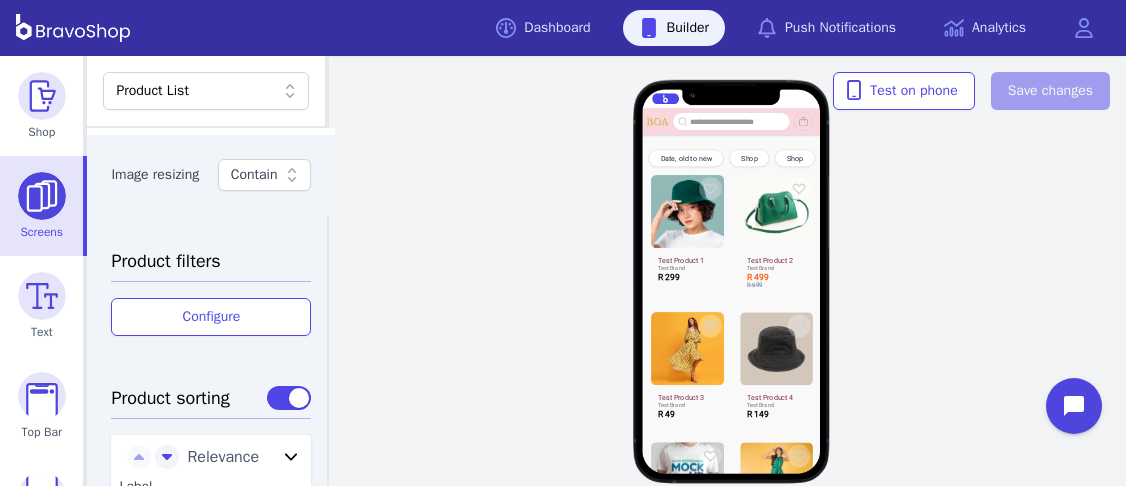 scroll, scrollTop: 823, scrollLeft: 0, axis: vertical 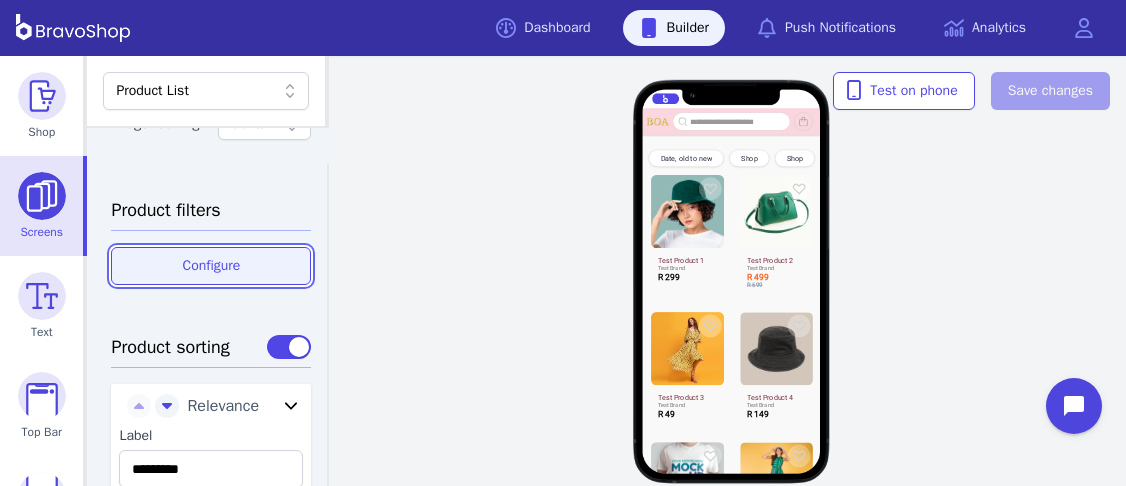 click on "Configure" at bounding box center (211, 266) 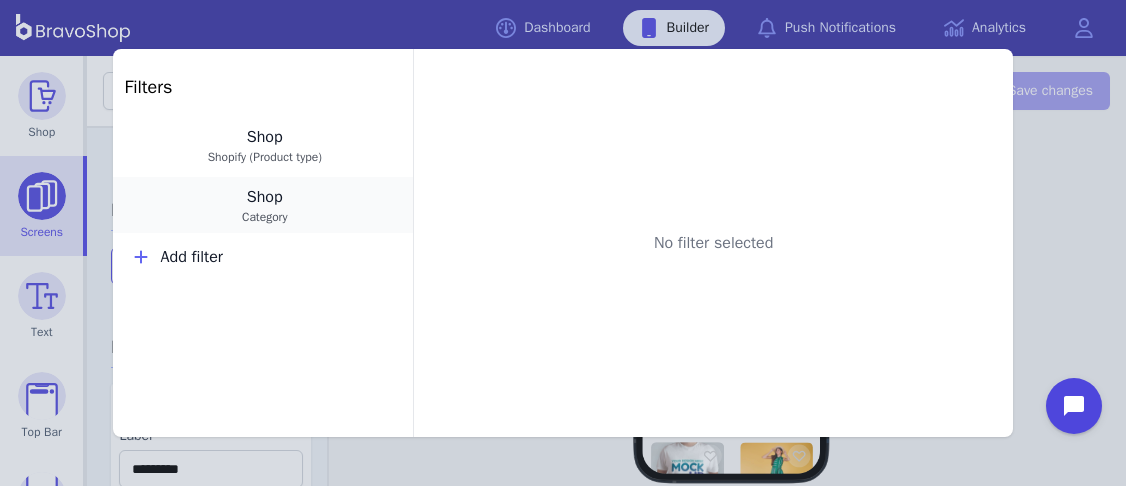 click on "Shop Category" at bounding box center (263, 205) 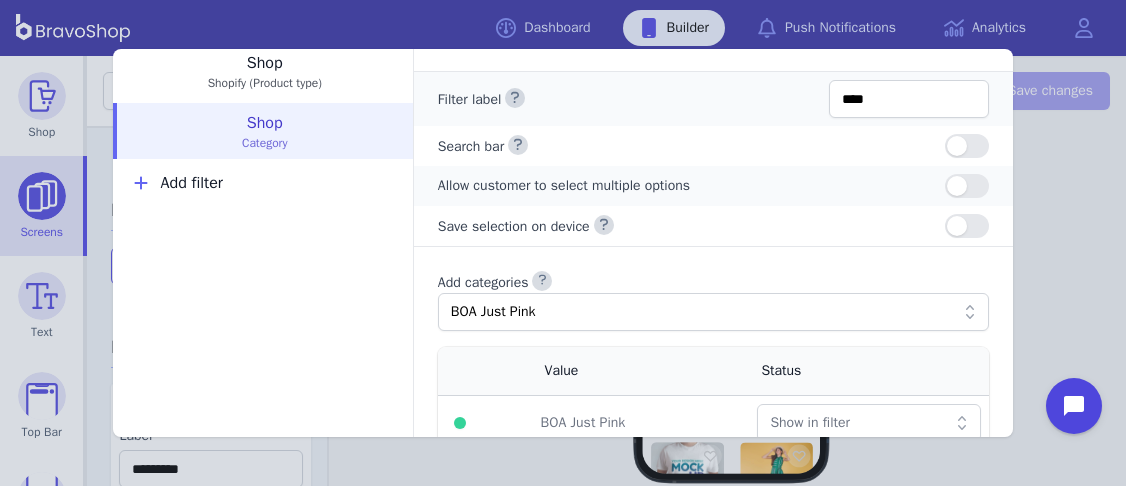 scroll, scrollTop: 109, scrollLeft: 0, axis: vertical 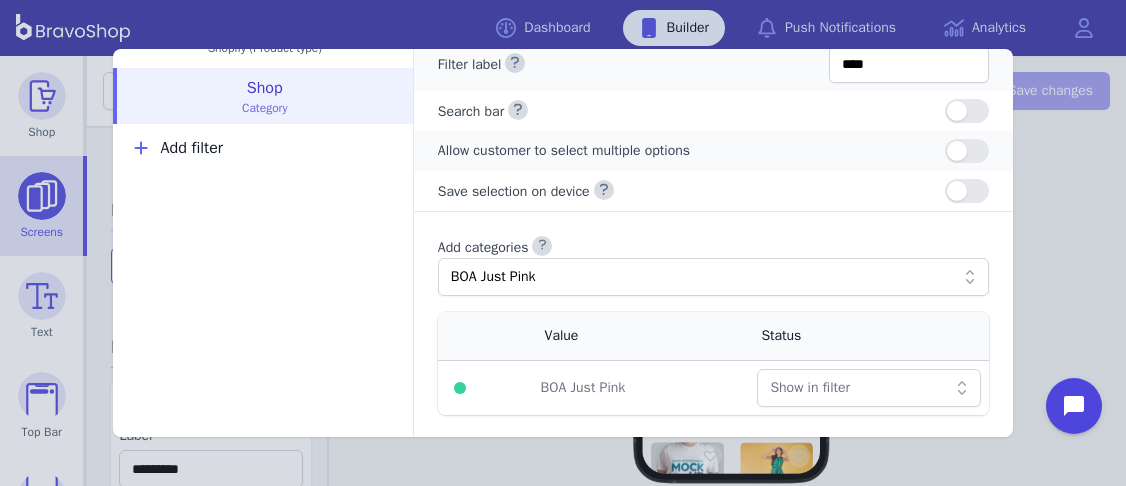 click on "Show in filter" at bounding box center [858, 388] 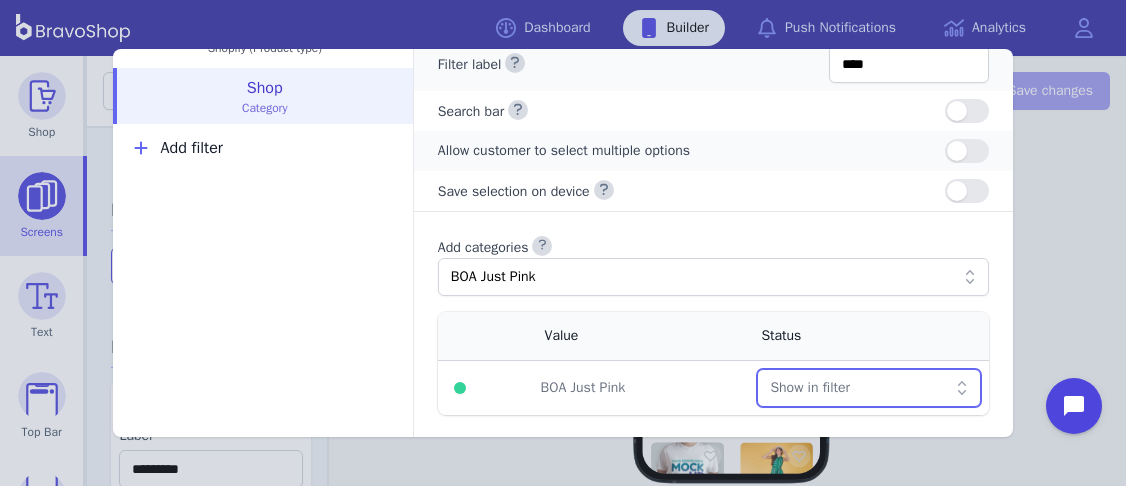 click on "Show in filter" at bounding box center (858, 388) 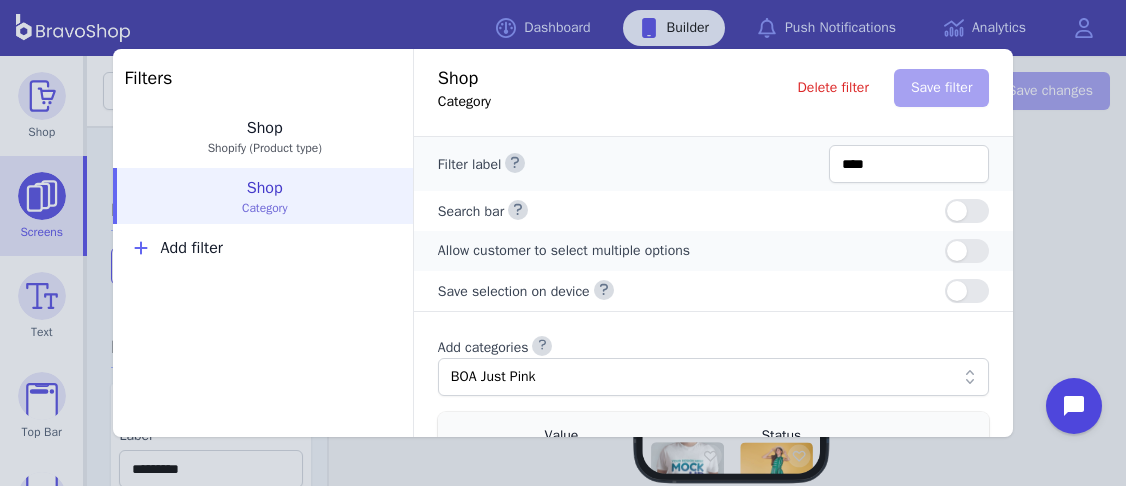 scroll, scrollTop: 8, scrollLeft: 0, axis: vertical 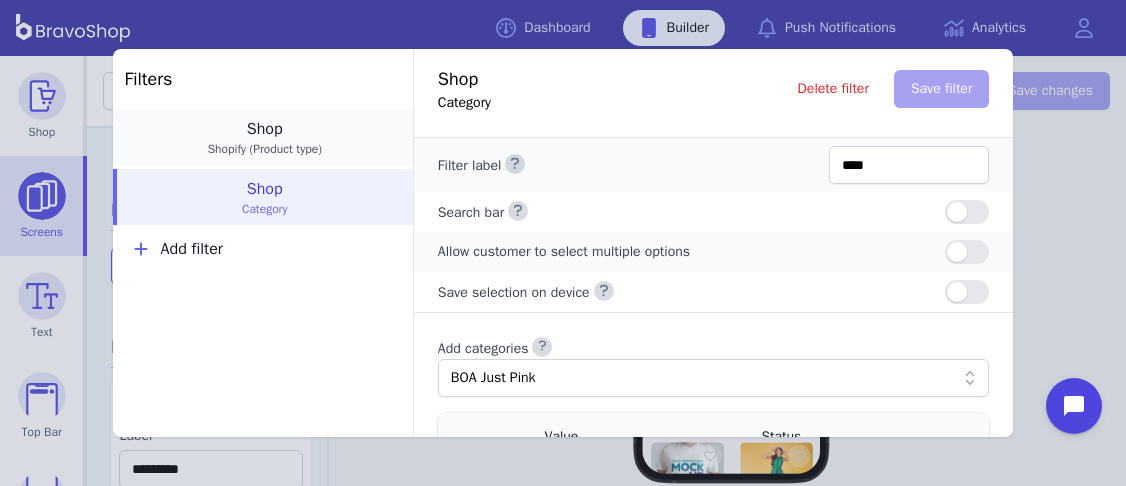 click on "Shopify (Product type)" at bounding box center [265, 149] 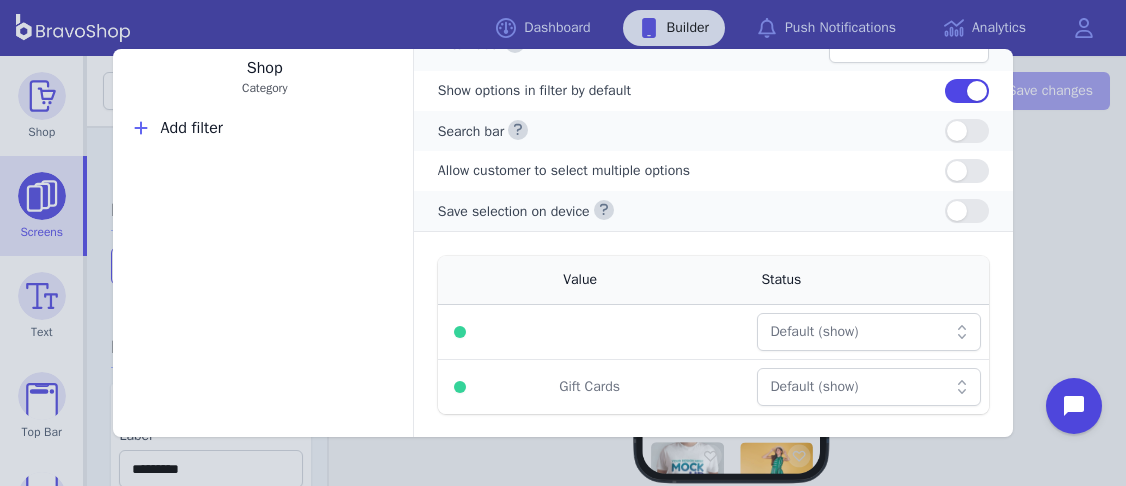 scroll, scrollTop: 0, scrollLeft: 0, axis: both 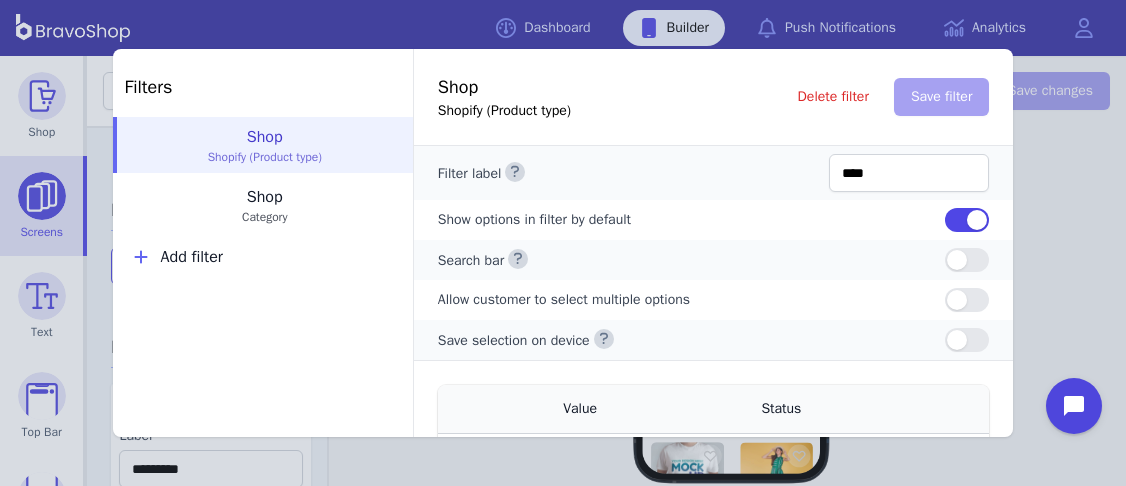 click on "Filters Shop Shopify (Product type) Shop Category Add filter Shop Shopify (Product type) Delete filter Save filter Filter label **** Show options in filter by default Search bar Allow customer to select multiple options Save selection on device Value Status Default (show) Alias for Gift Cards Default (show) Alias for" at bounding box center [563, 243] 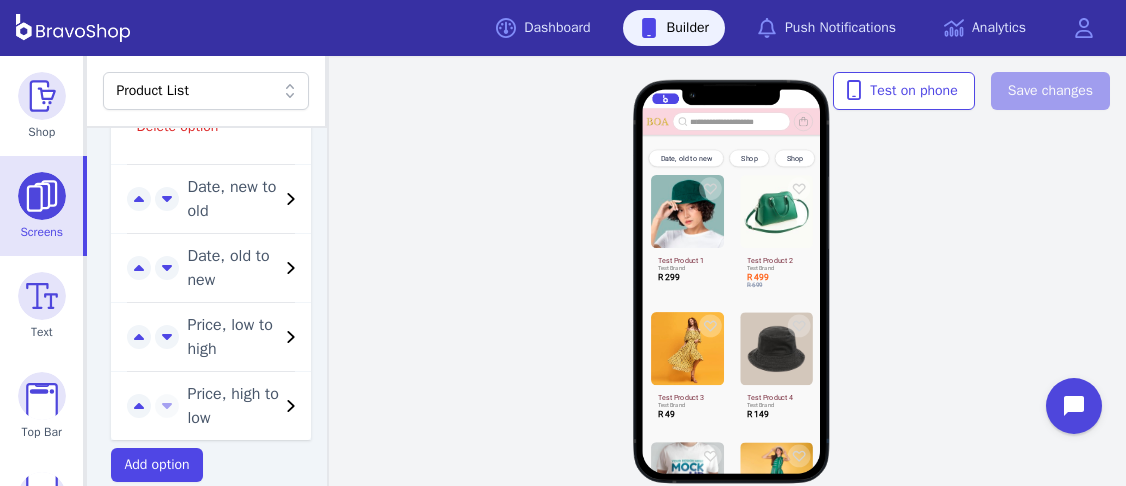 scroll, scrollTop: 1311, scrollLeft: 0, axis: vertical 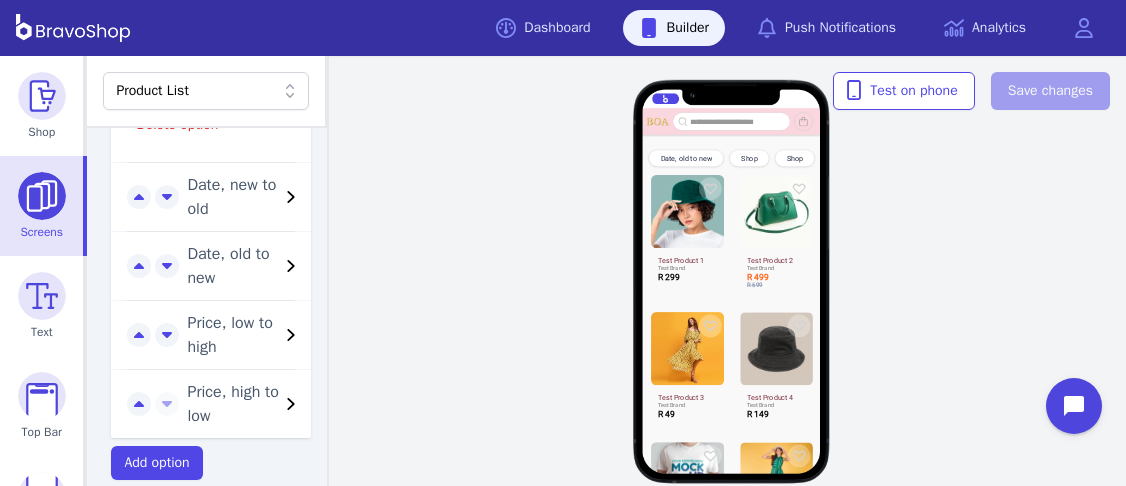 click on "Date, new to old" at bounding box center [233, 197] 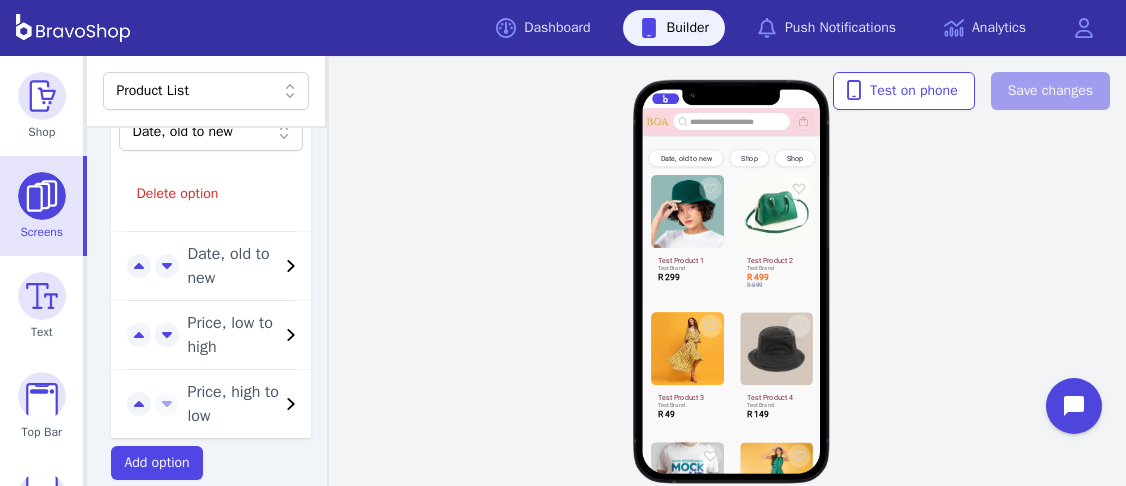 click on "Delete option" at bounding box center [211, 194] 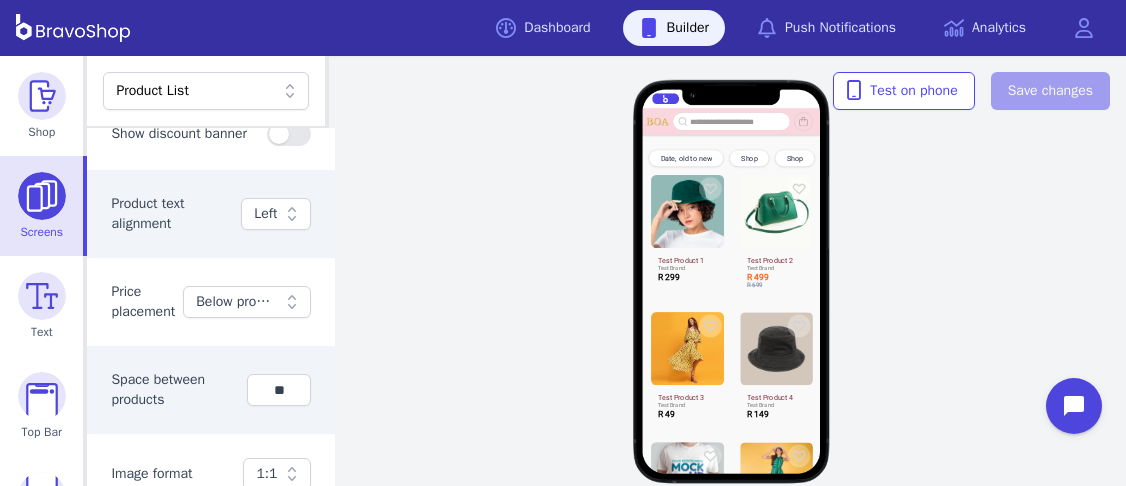 scroll, scrollTop: 0, scrollLeft: 0, axis: both 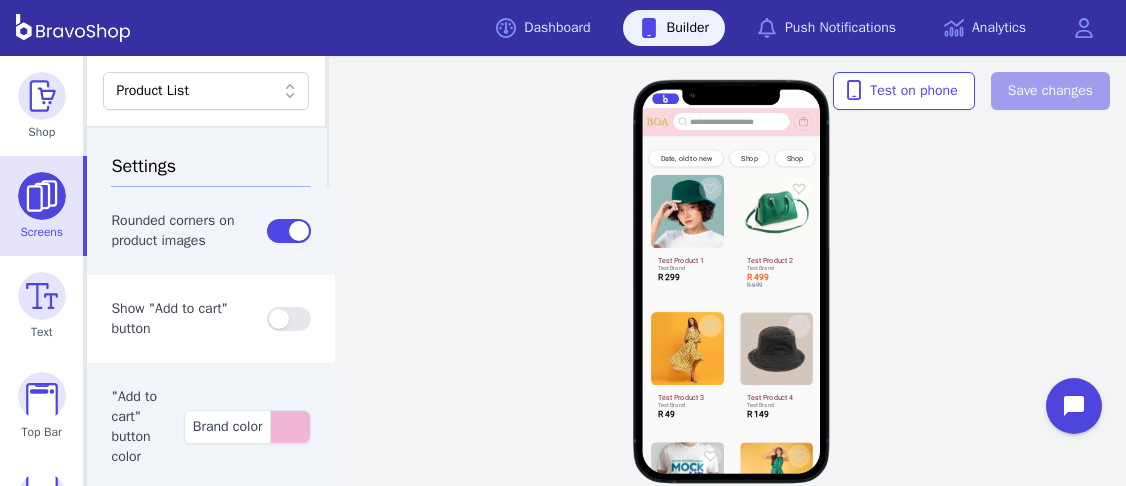 click on "Date, old to new Shop Shop Test Product 1 Test Brand R 299 Test Product 2 Test Brand R 499 R 699 Test Product 3 Test Brand R 49 Test Product 4 Test Brand R 149 Test Product 5 Test Brand R 99 Test Product 6 Test Brand R 299 R 399" at bounding box center (731, 271) 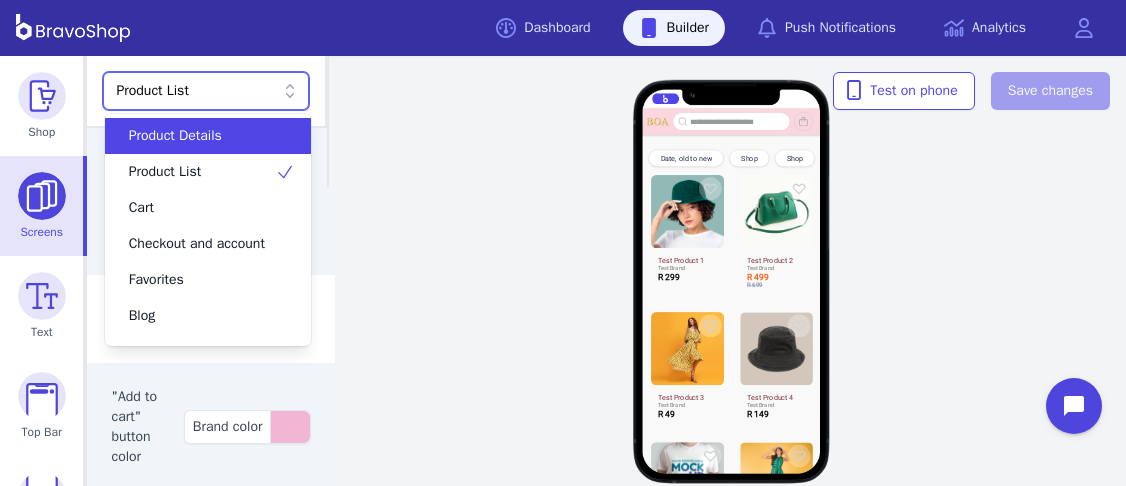 click on "Product List" at bounding box center [206, 91] 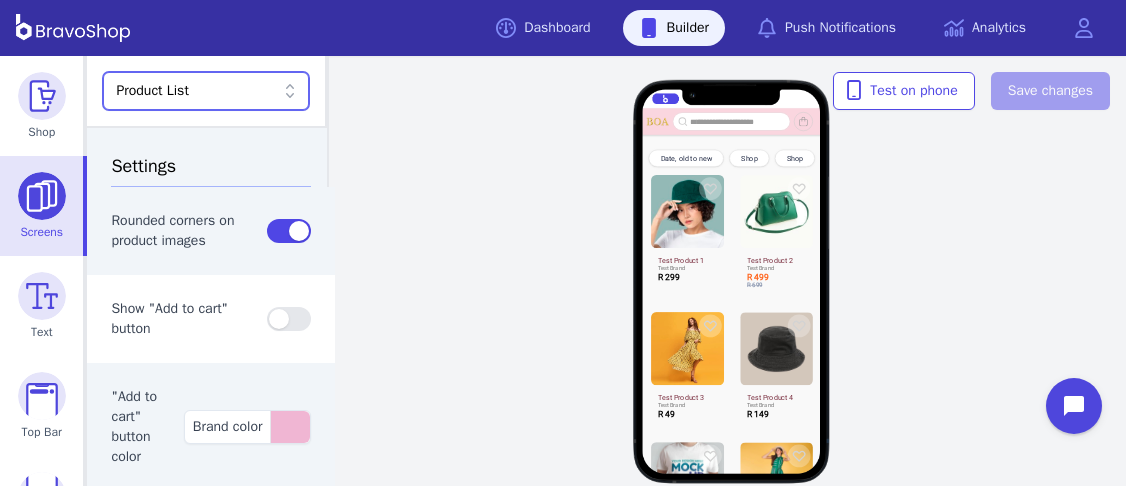 click on "Product List" at bounding box center [195, 91] 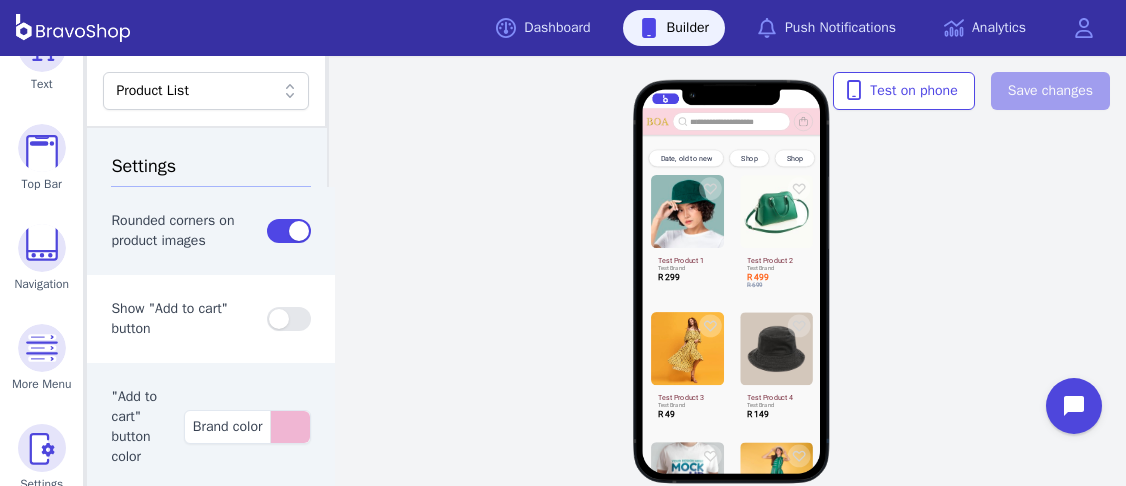 scroll, scrollTop: 270, scrollLeft: 0, axis: vertical 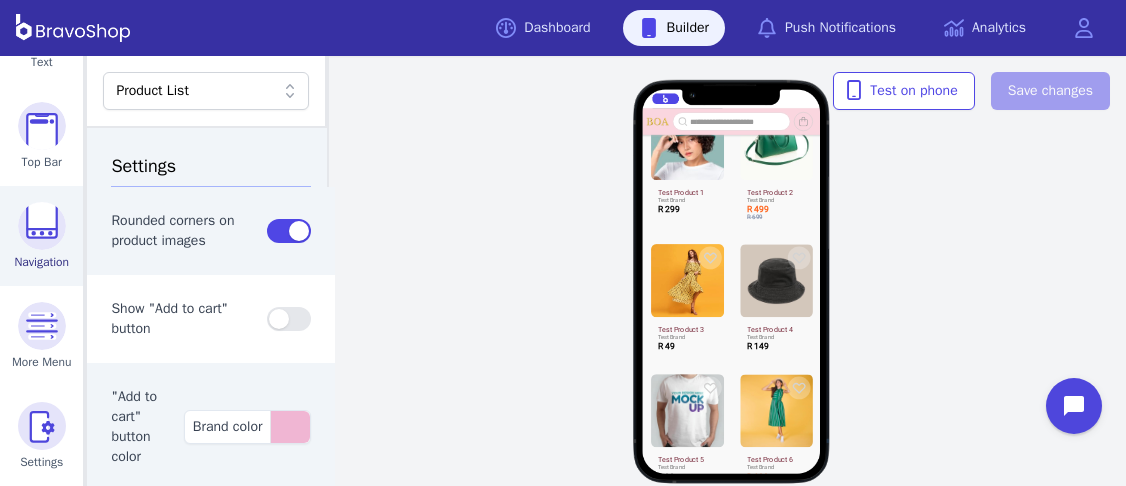 click at bounding box center (42, 226) 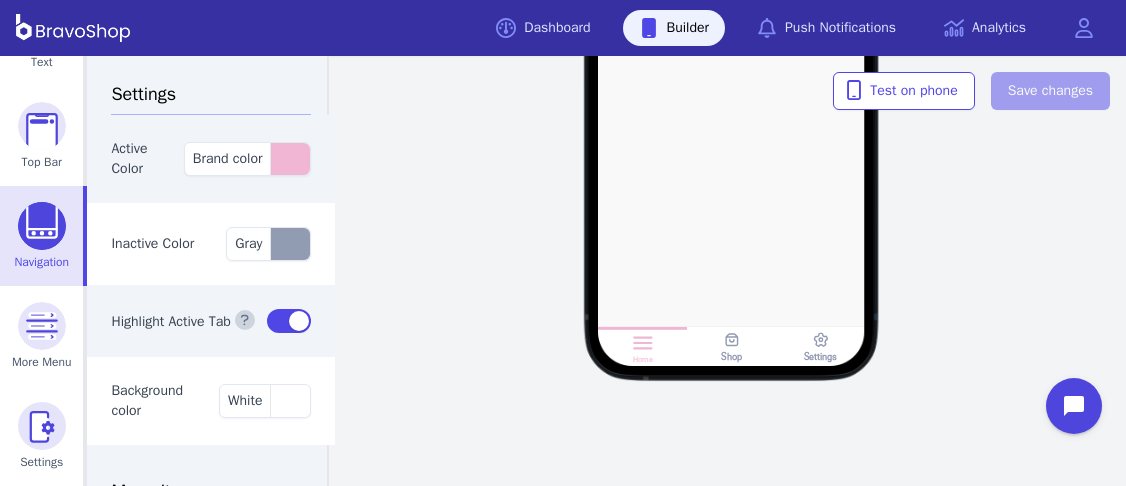 click on "Shop" at bounding box center (731, 356) 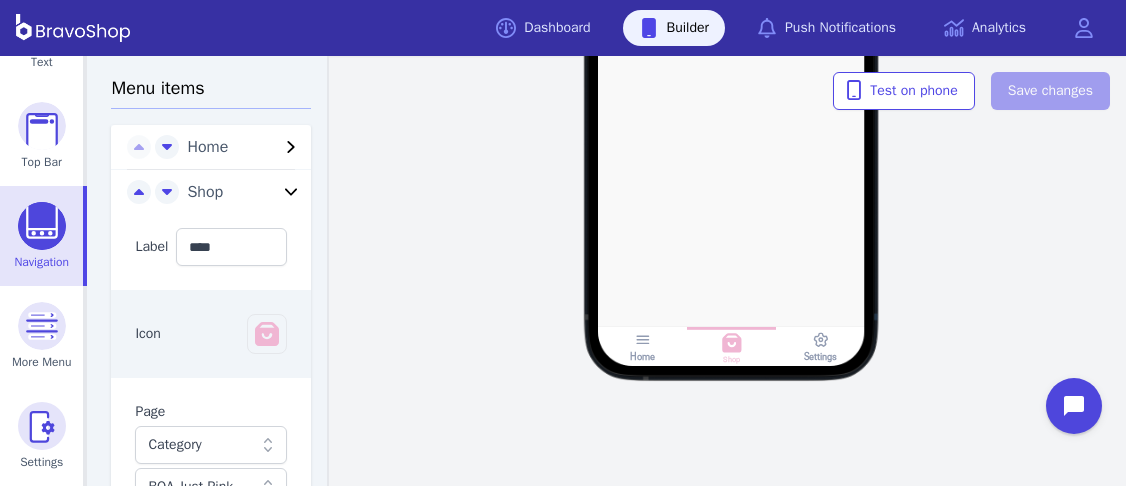 scroll, scrollTop: 404, scrollLeft: 0, axis: vertical 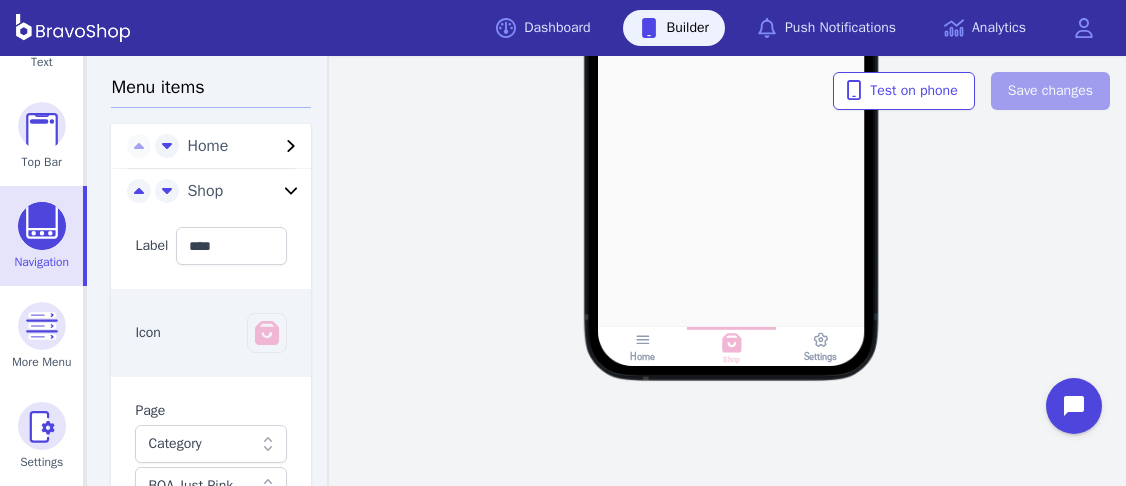 click 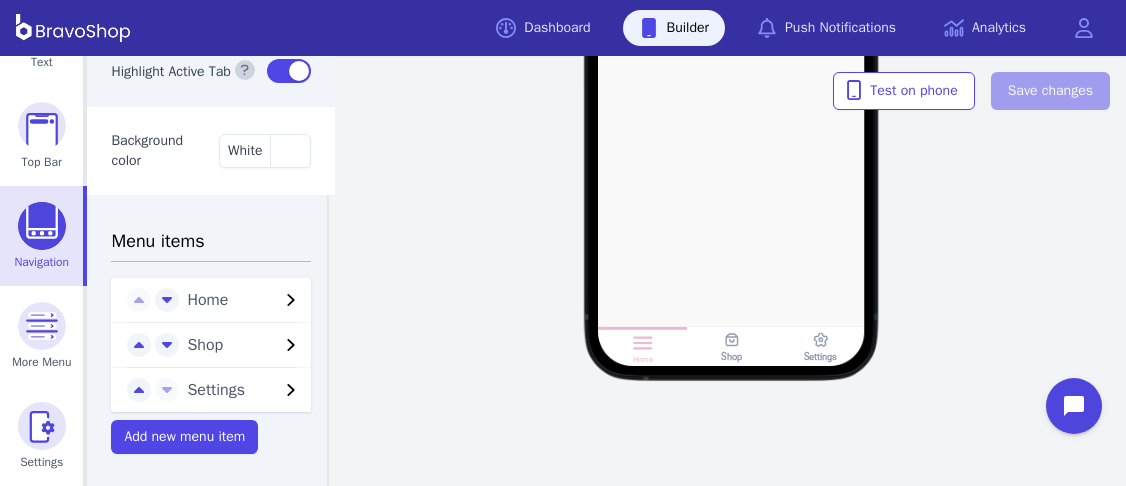 scroll, scrollTop: 267, scrollLeft: 0, axis: vertical 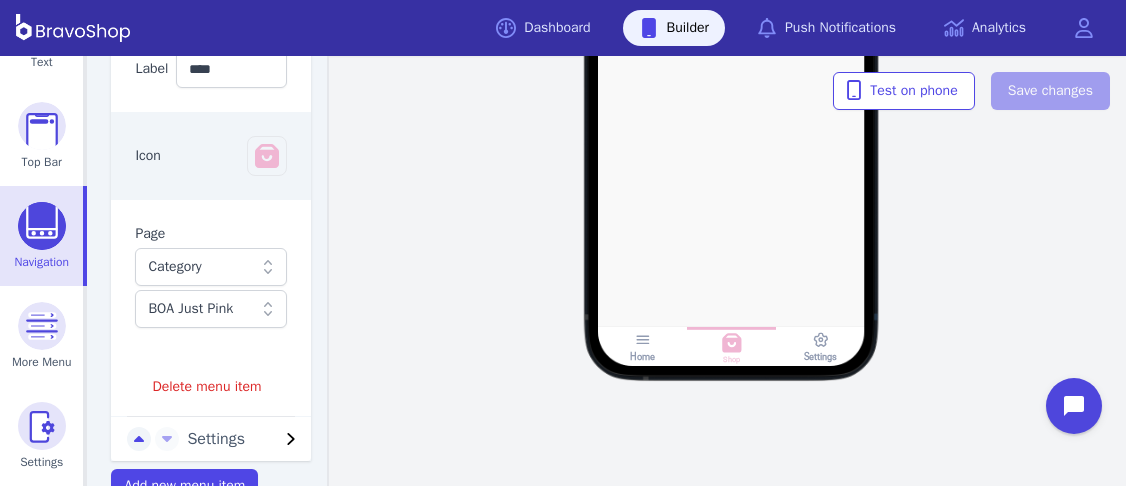 click on "Category" at bounding box center (200, 267) 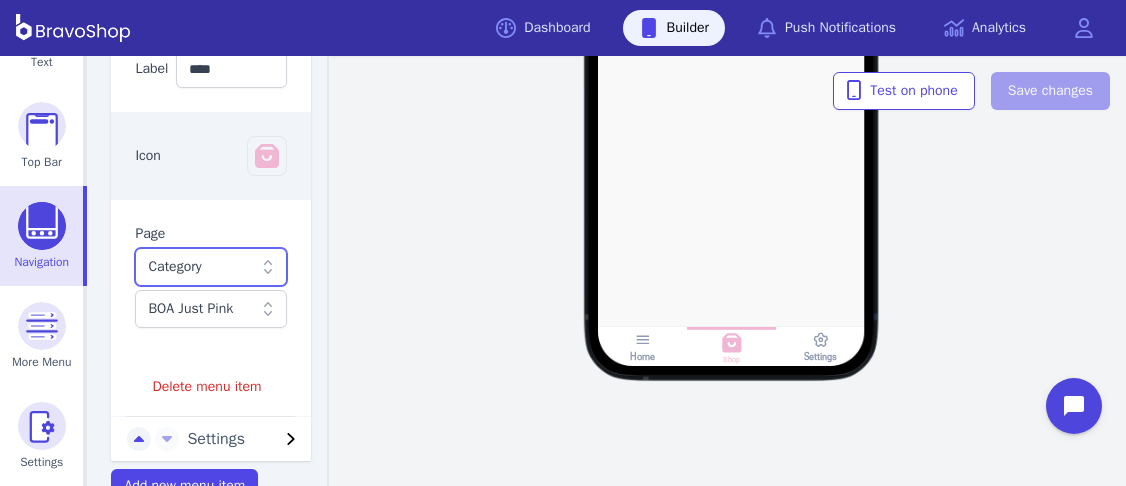 click on "Category" at bounding box center [200, 267] 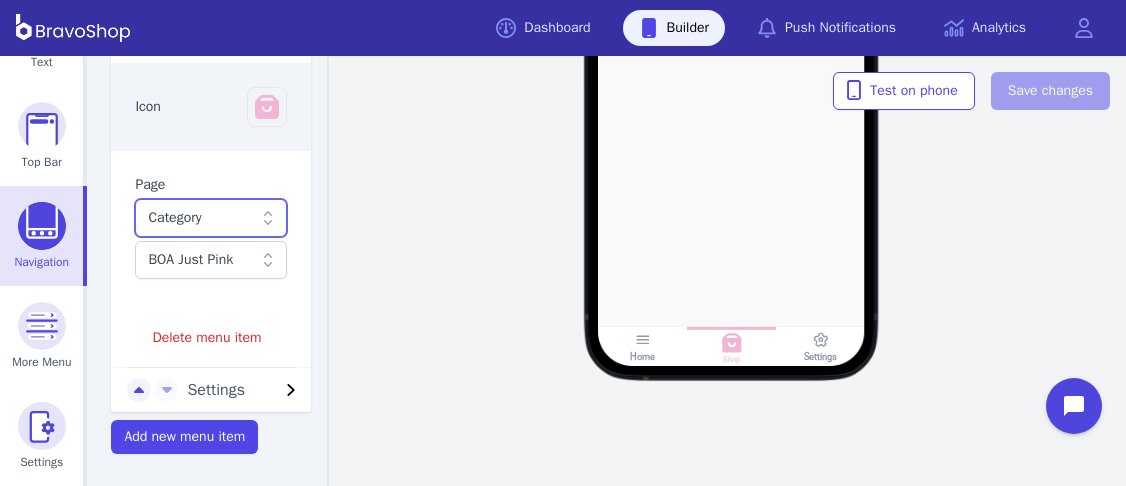 scroll, scrollTop: 0, scrollLeft: 0, axis: both 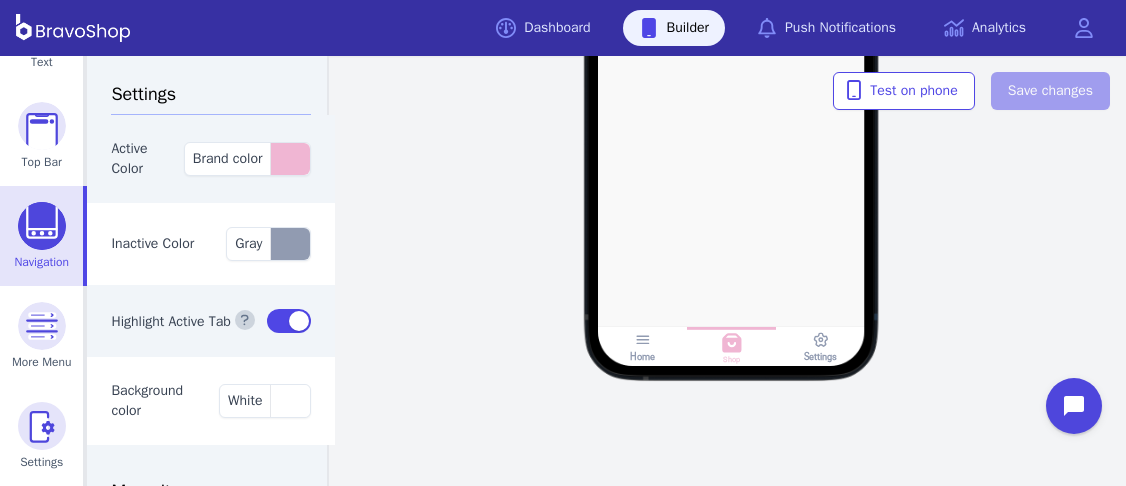 click at bounding box center (731, 92) 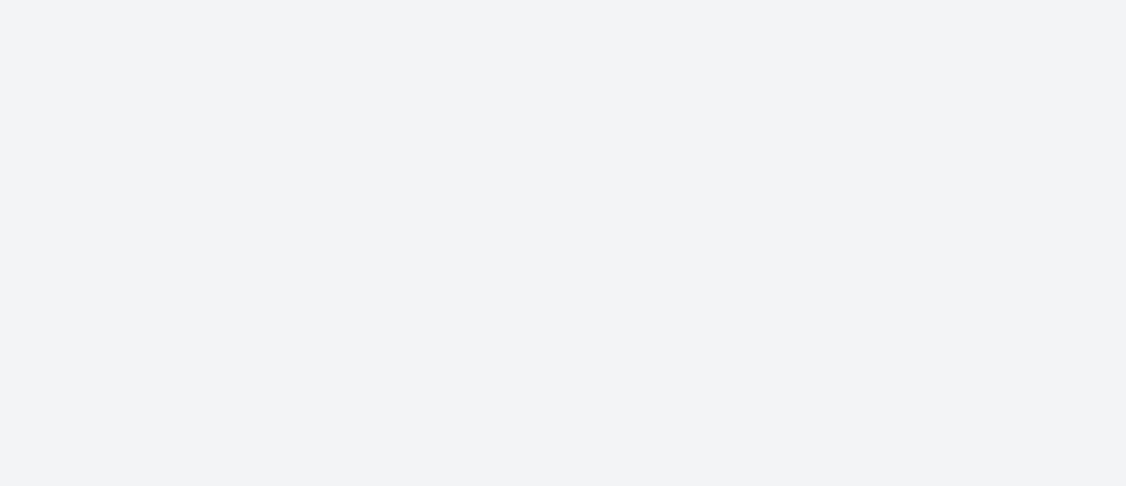 scroll, scrollTop: 0, scrollLeft: 0, axis: both 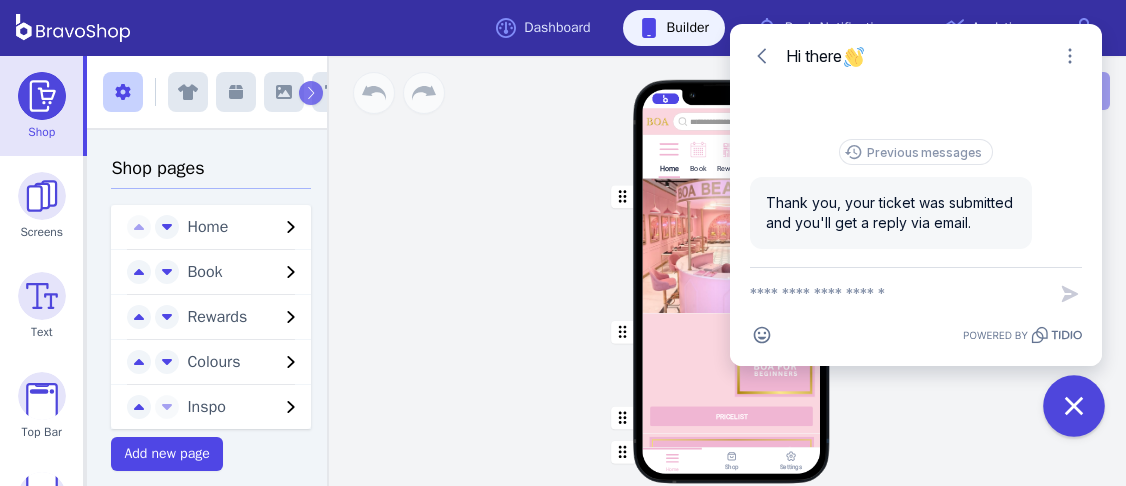 click 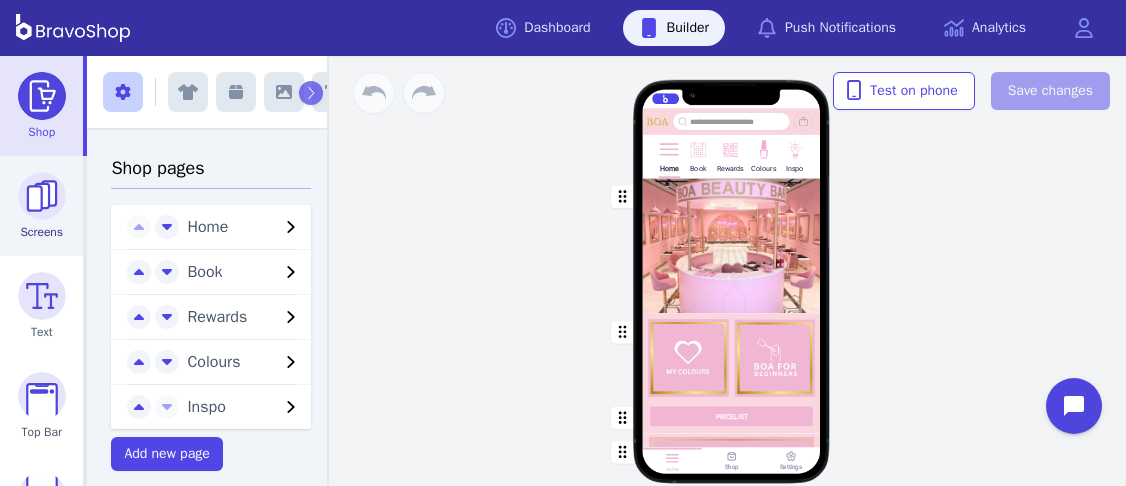 click at bounding box center [42, 196] 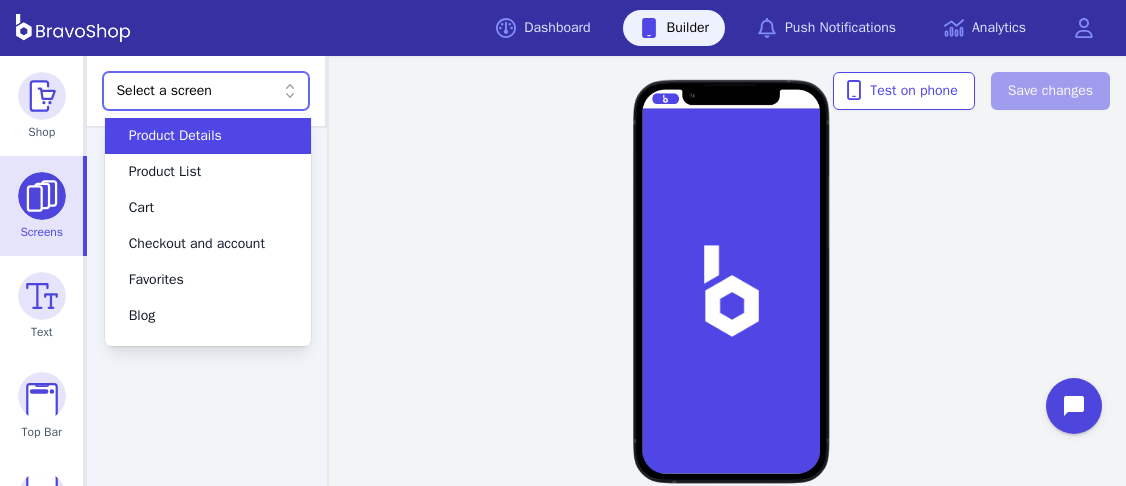 click 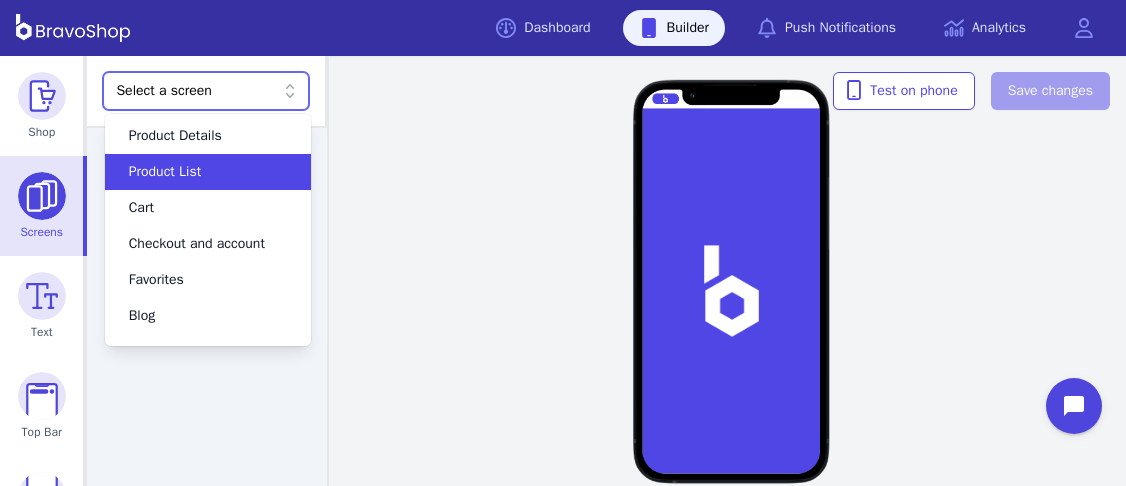 click on "Product List" at bounding box center (208, 172) 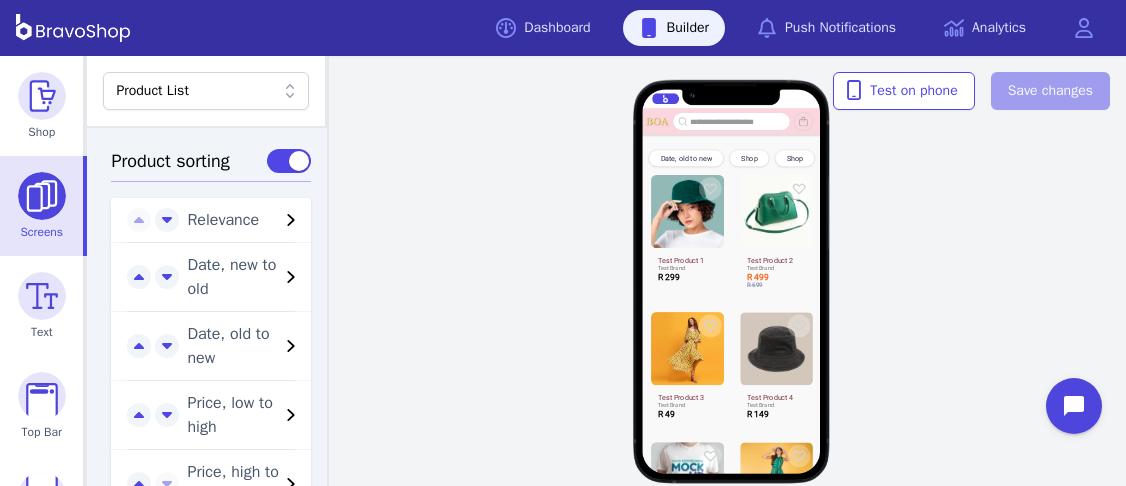 scroll, scrollTop: 1013, scrollLeft: 0, axis: vertical 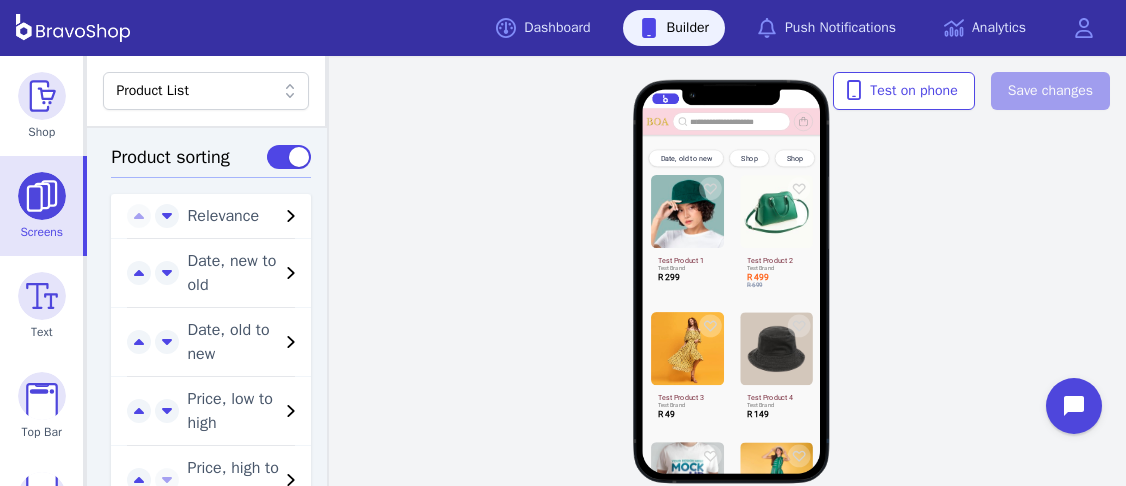click 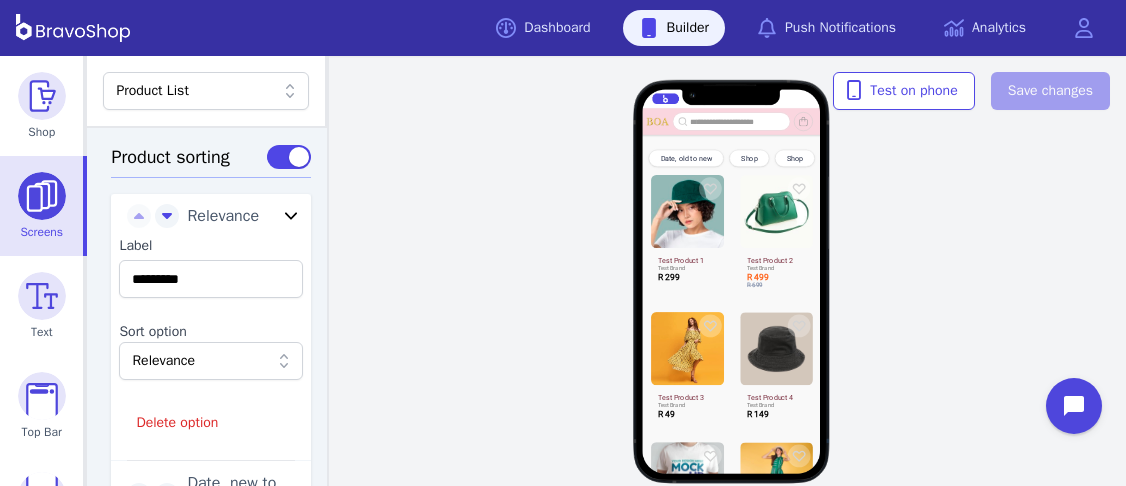click 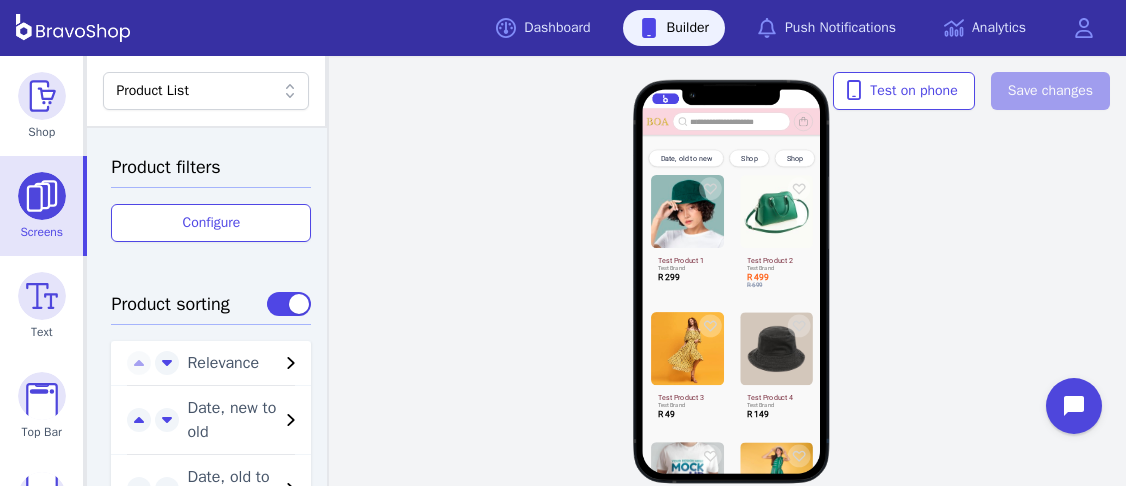 scroll, scrollTop: 870, scrollLeft: 0, axis: vertical 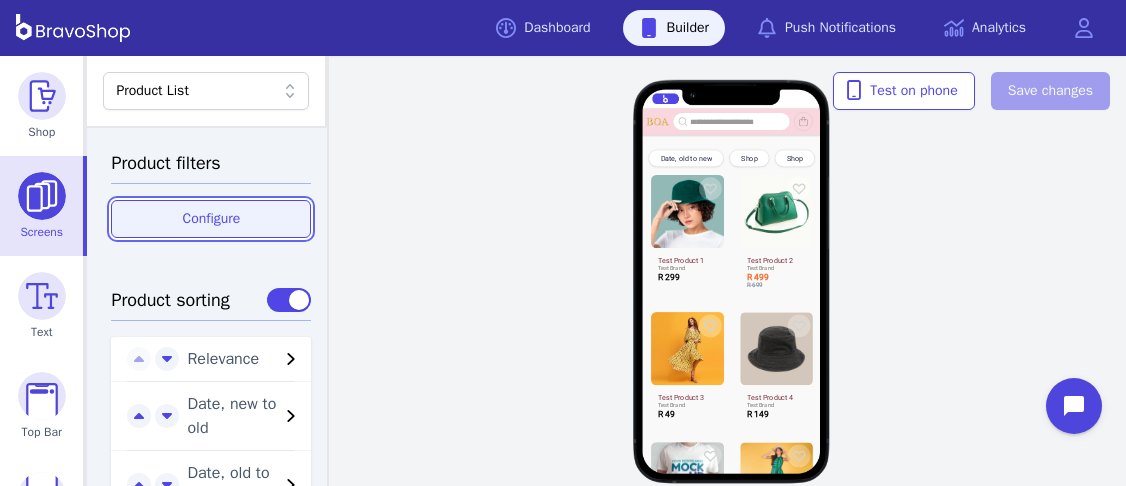 click on "Configure" at bounding box center [211, 219] 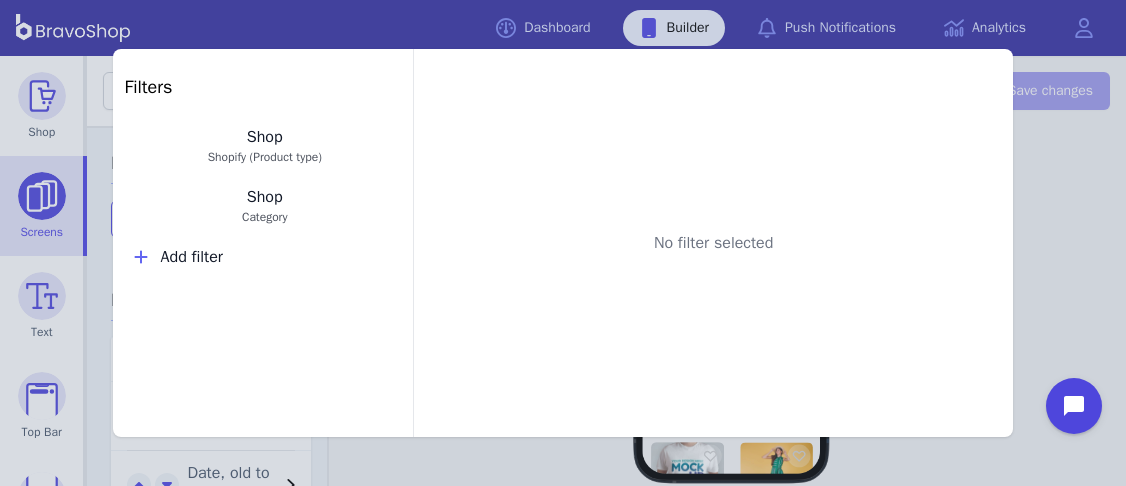 click on "Filters Shop Shopify (Product type) Shop Category Add filter No filter selected" at bounding box center (563, 243) 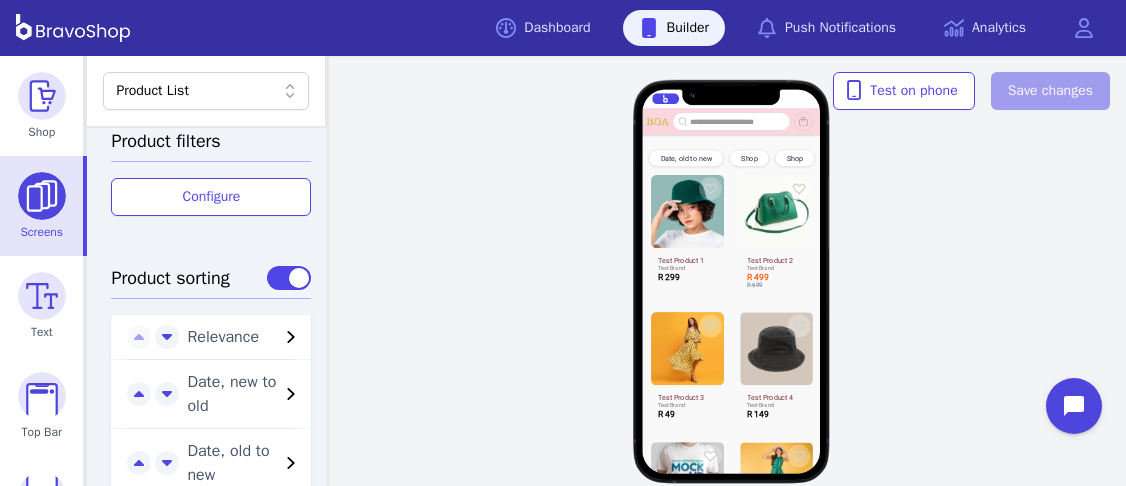 scroll, scrollTop: 894, scrollLeft: 0, axis: vertical 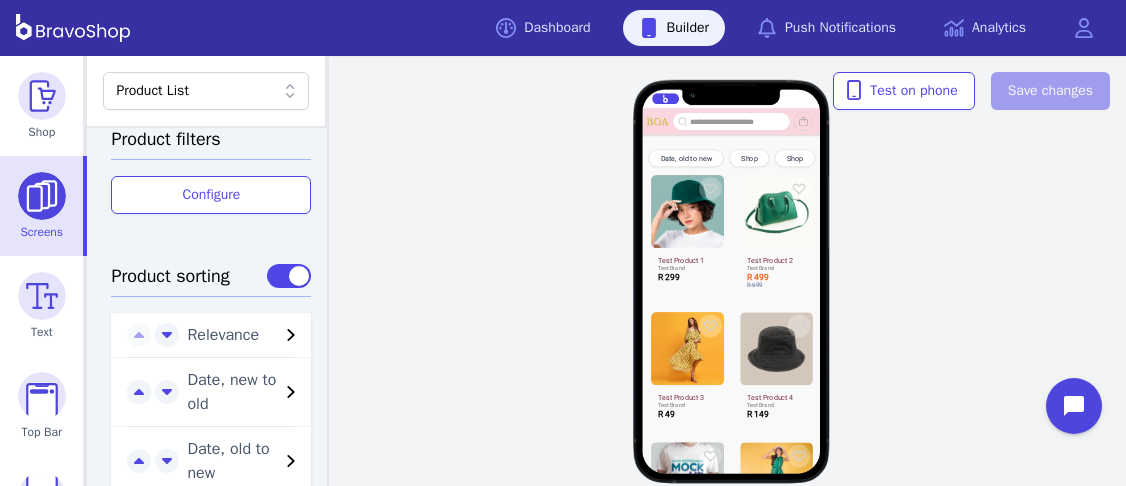 click on "Relevance" at bounding box center [233, 335] 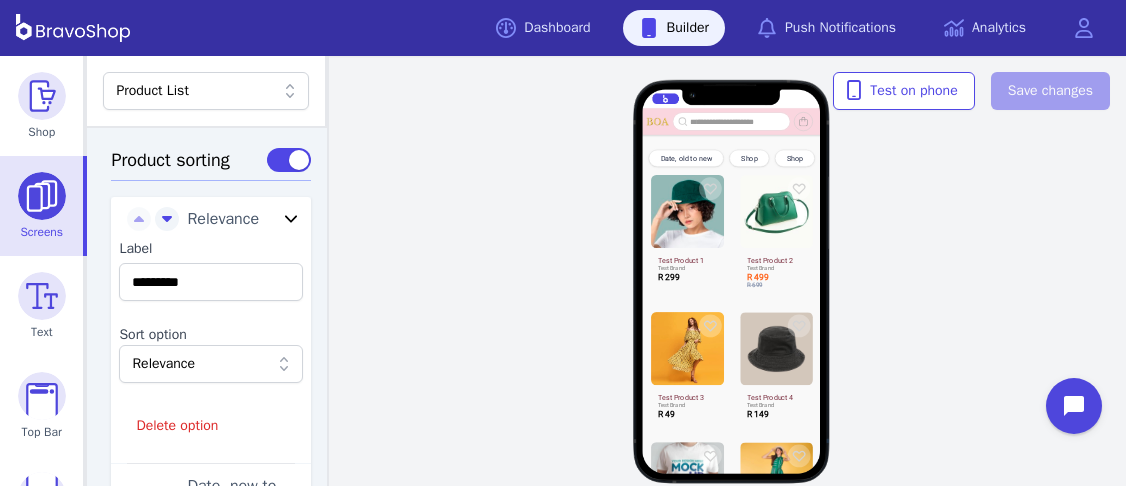 scroll, scrollTop: 1012, scrollLeft: 0, axis: vertical 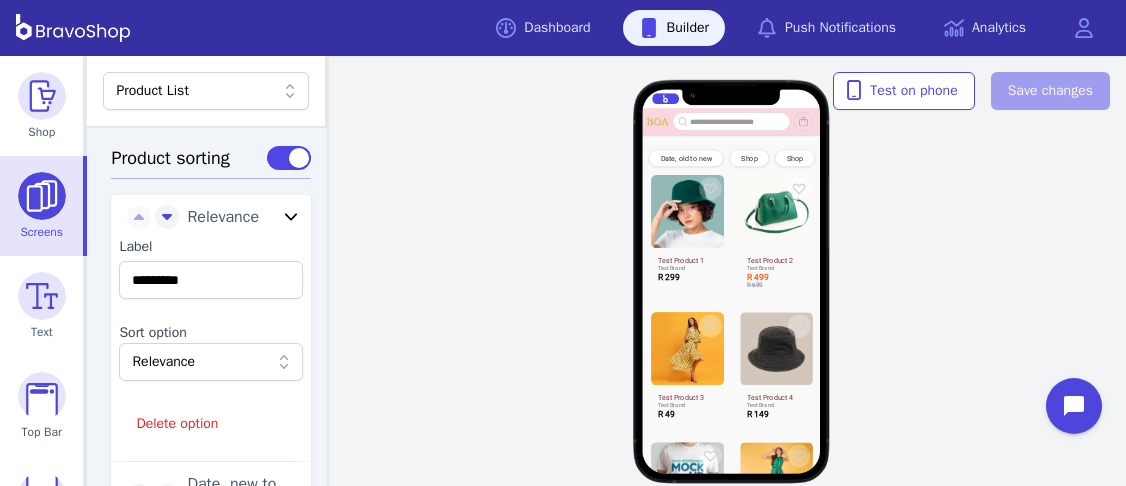 click on "Relevance" at bounding box center [211, 362] 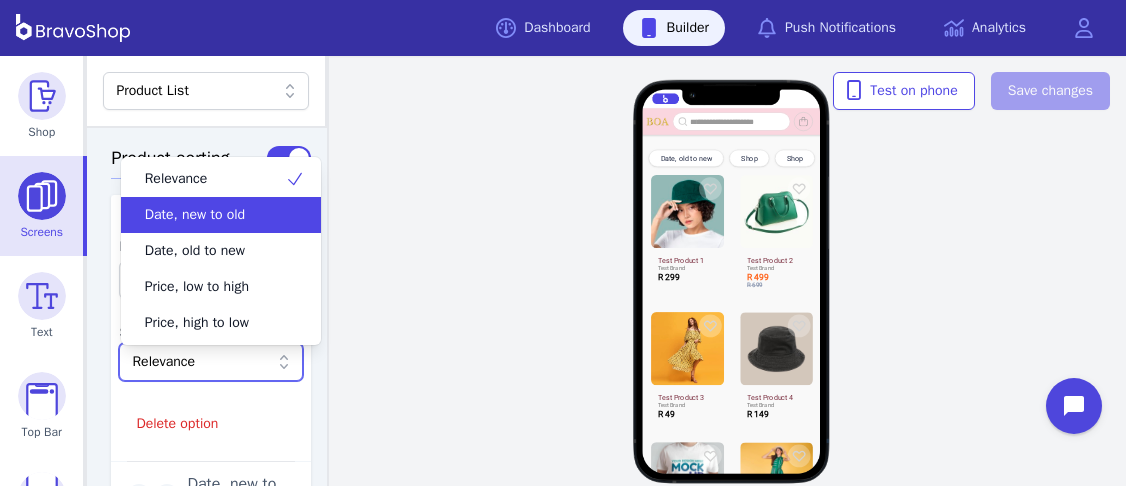 click on "Date, new to old" at bounding box center (209, 215) 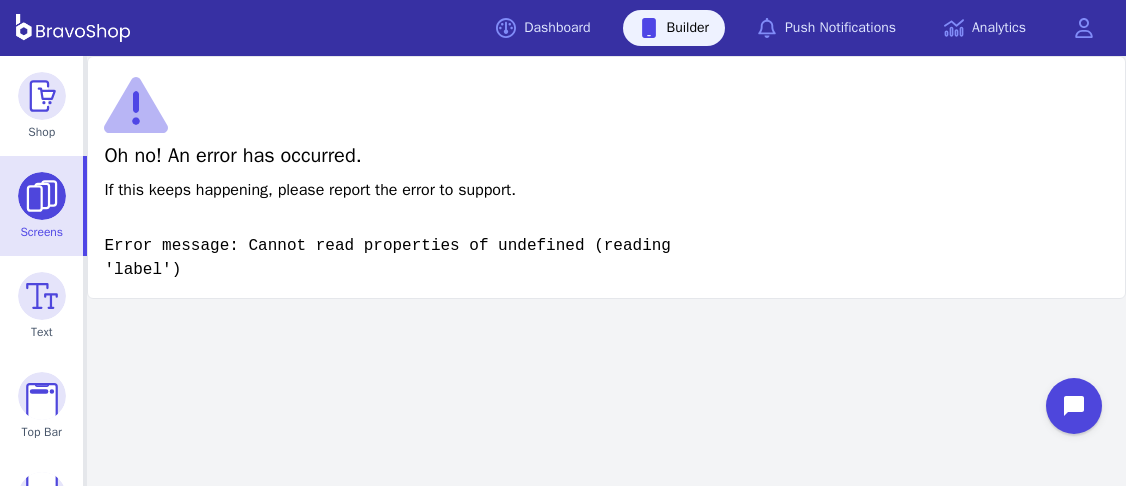 click at bounding box center (42, 196) 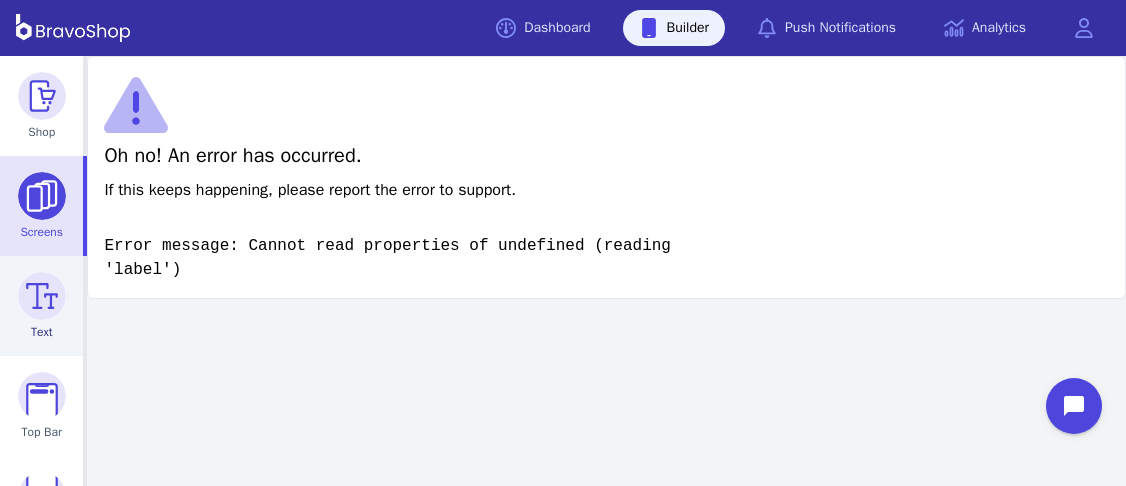 click at bounding box center (42, 296) 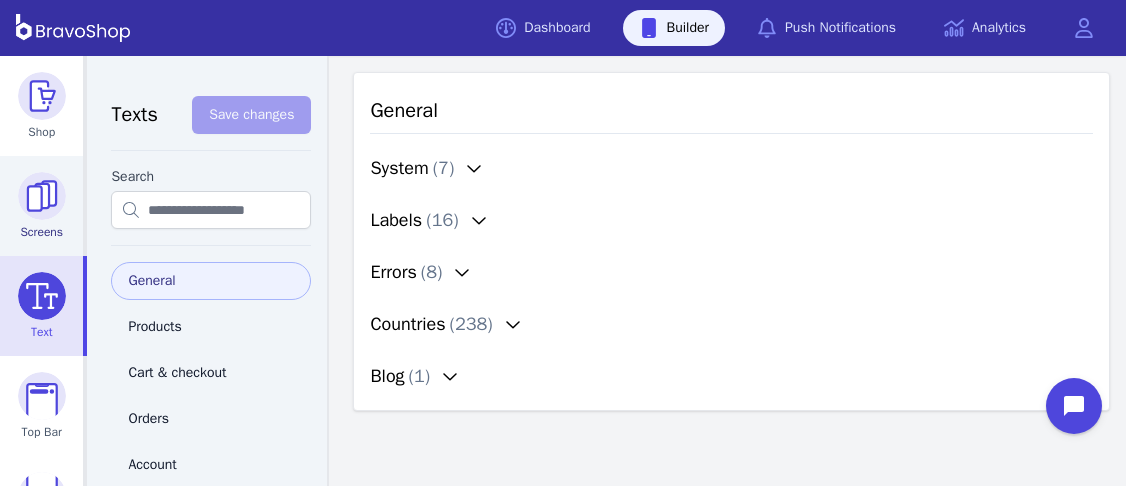 click at bounding box center [42, 196] 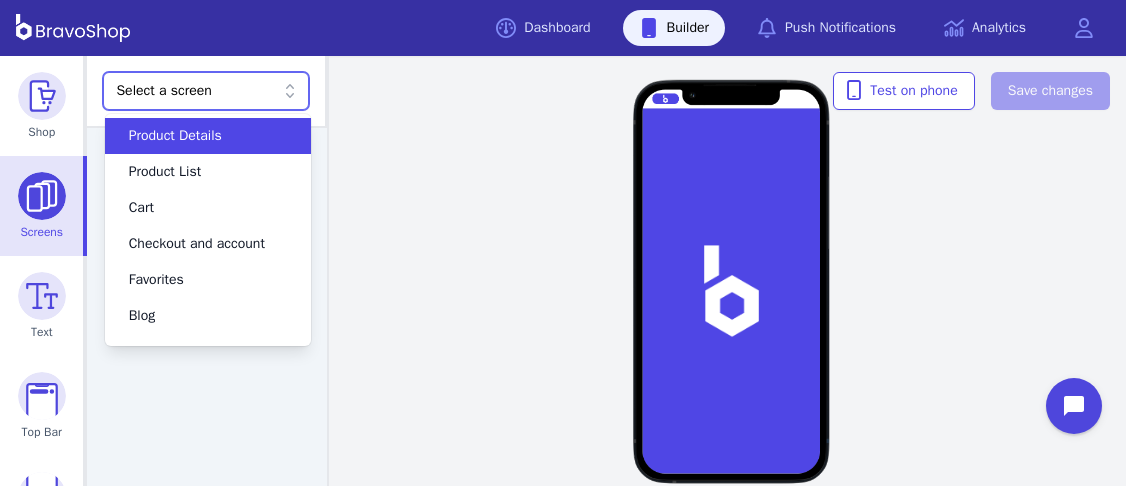 click on "Select a screen" at bounding box center [195, 91] 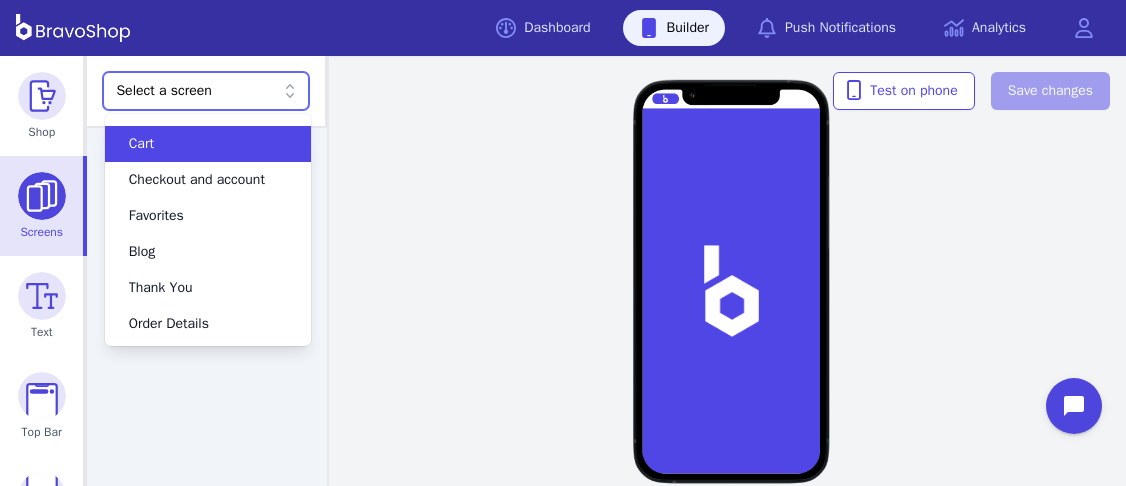 scroll, scrollTop: 0, scrollLeft: 0, axis: both 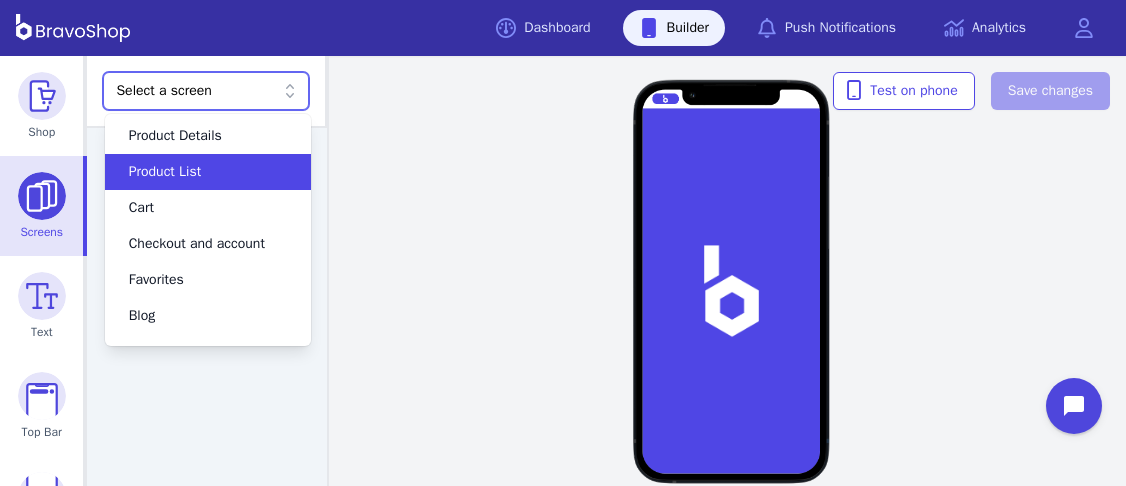 click on "Product List" at bounding box center (208, 172) 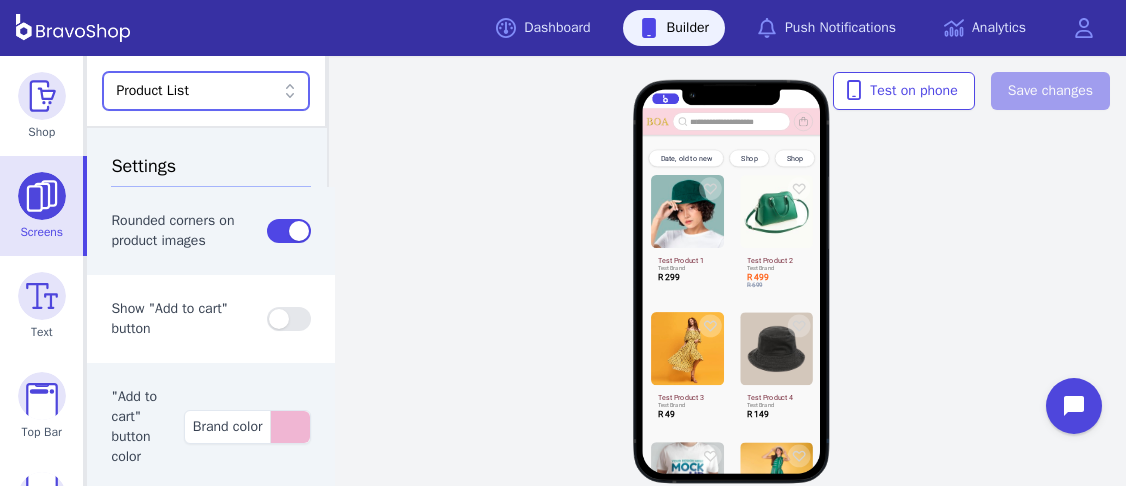 type on "**" 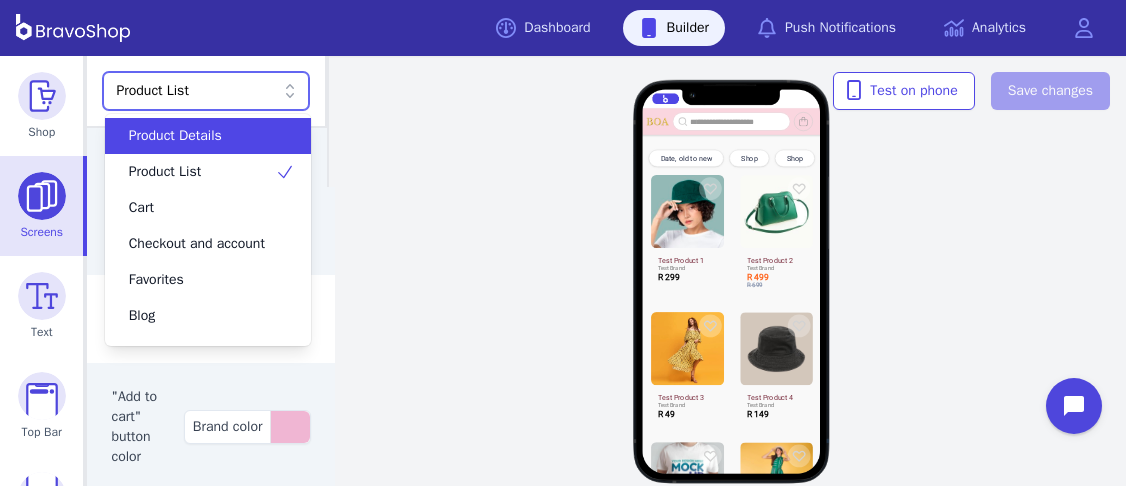 click 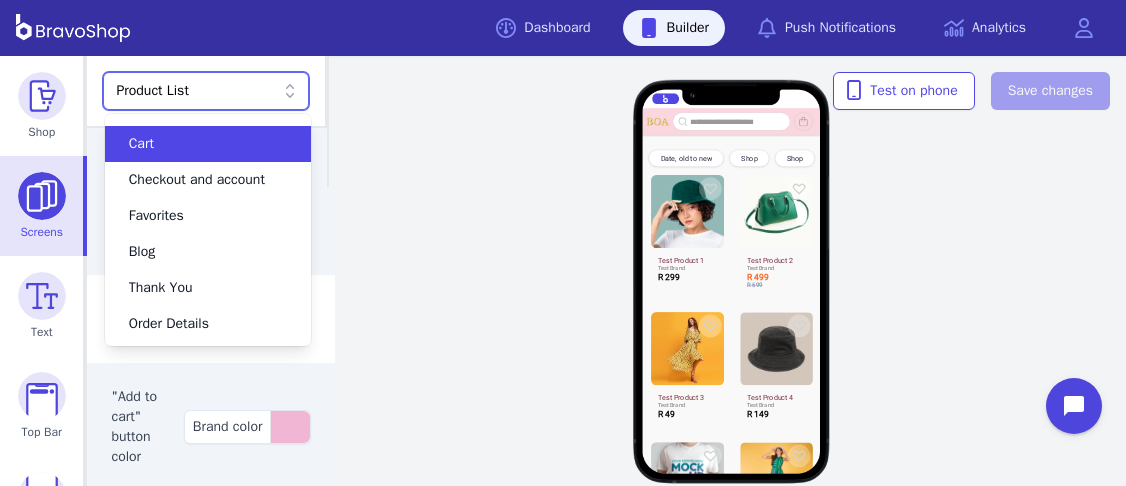 scroll, scrollTop: 0, scrollLeft: 0, axis: both 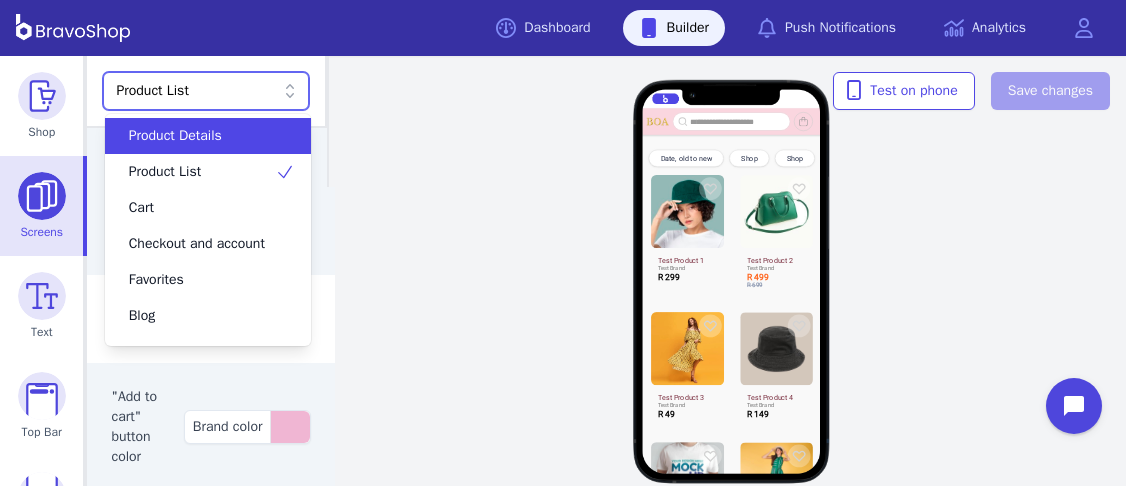 click on "Product Details" at bounding box center [196, 136] 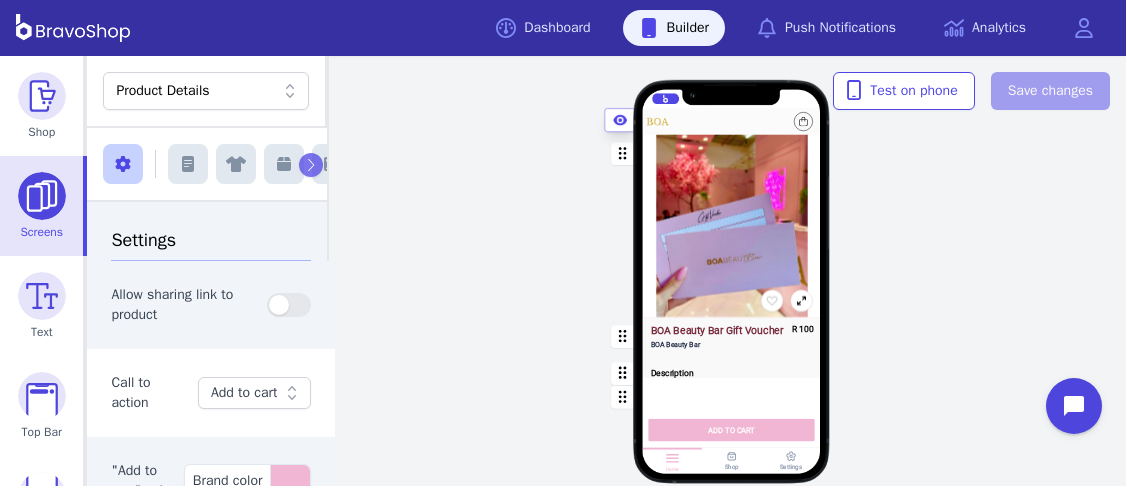 click on "Product Details" at bounding box center (195, 91) 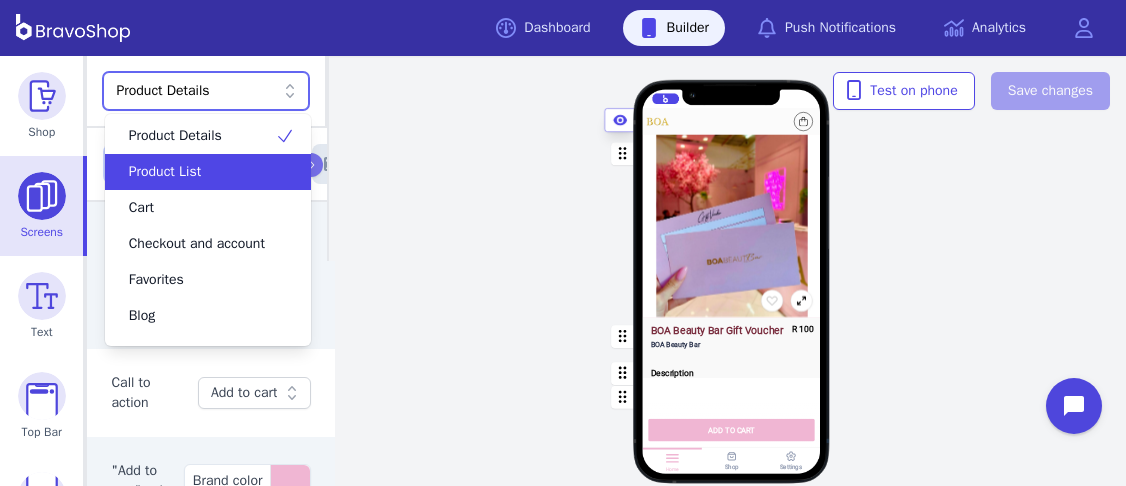 click on "Product List" at bounding box center (196, 172) 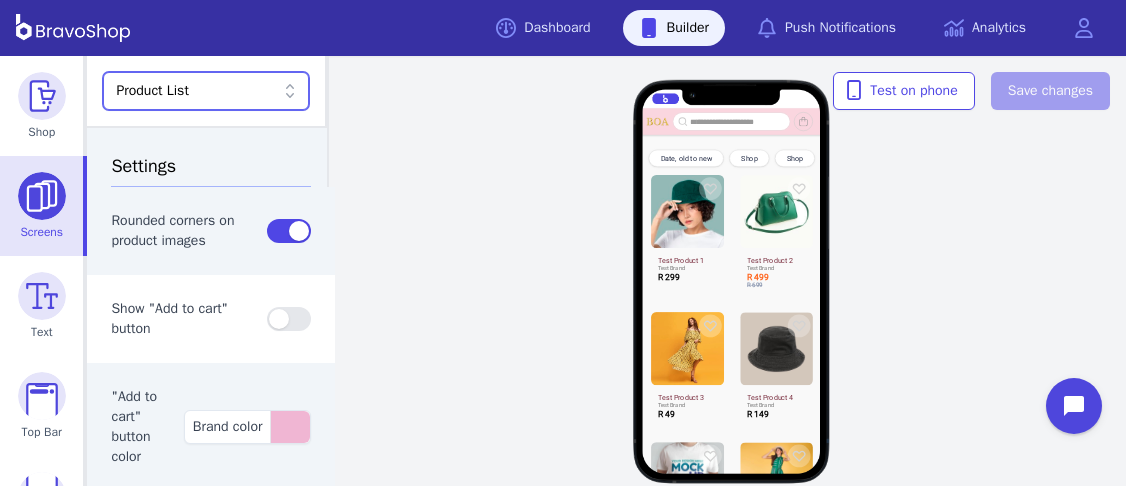 type on "**" 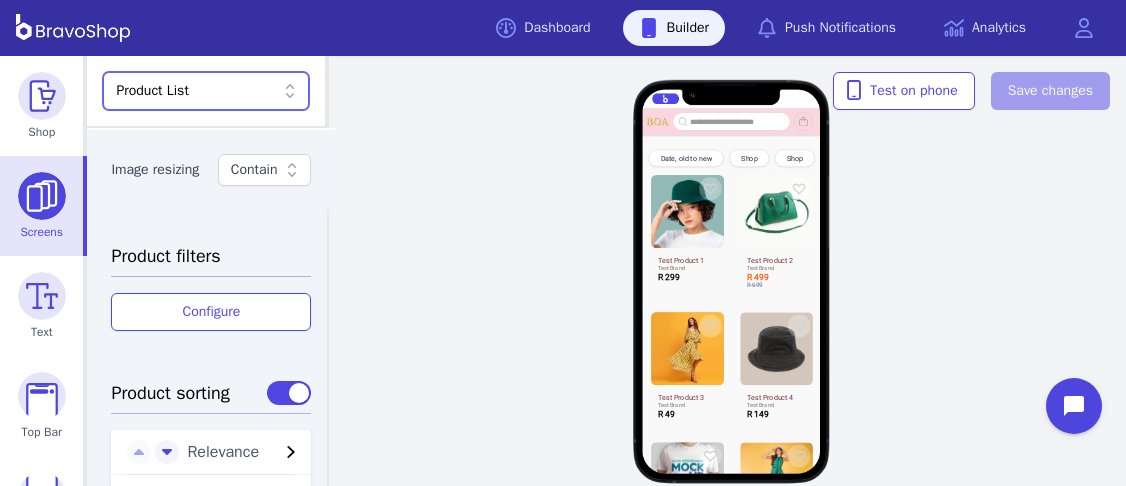 scroll, scrollTop: 787, scrollLeft: 0, axis: vertical 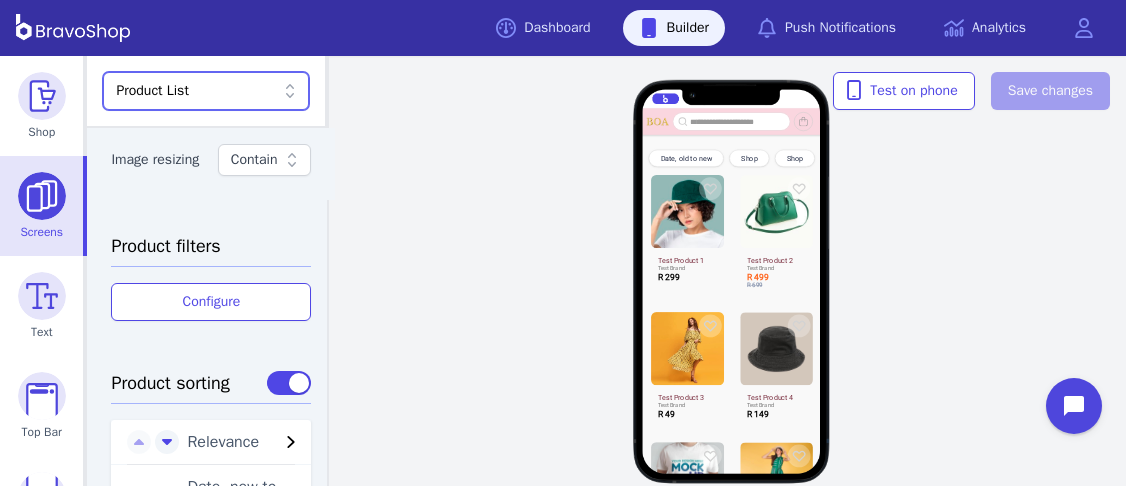 click 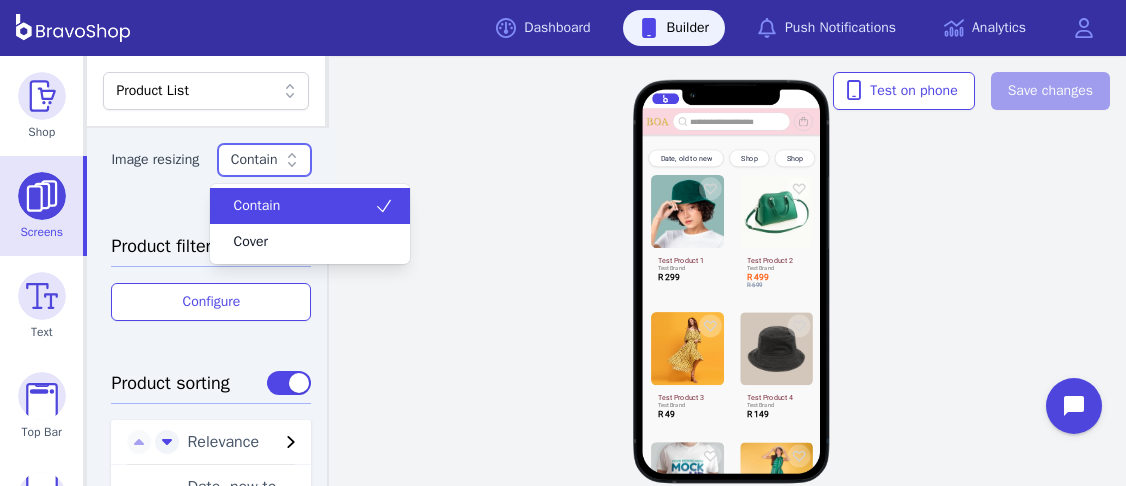 click 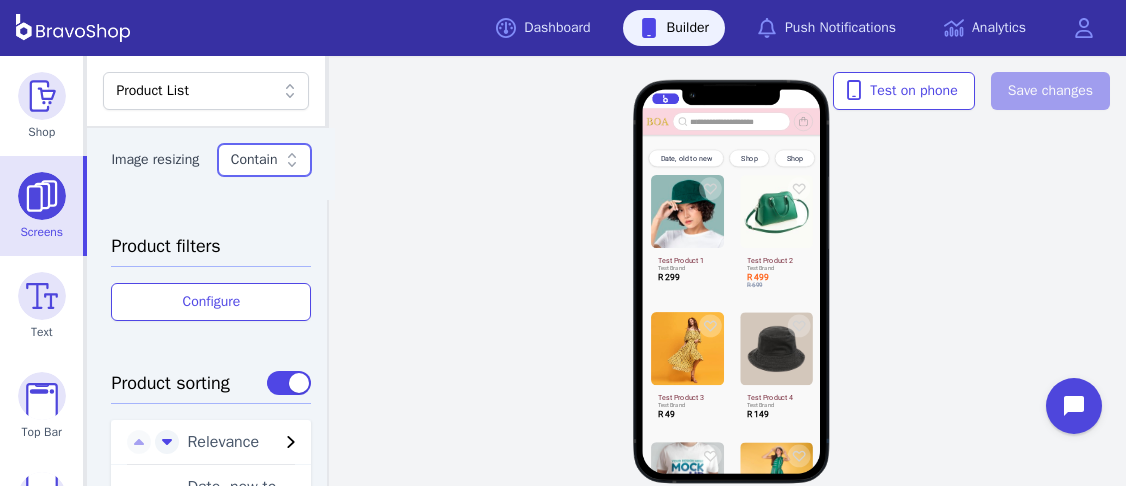 click 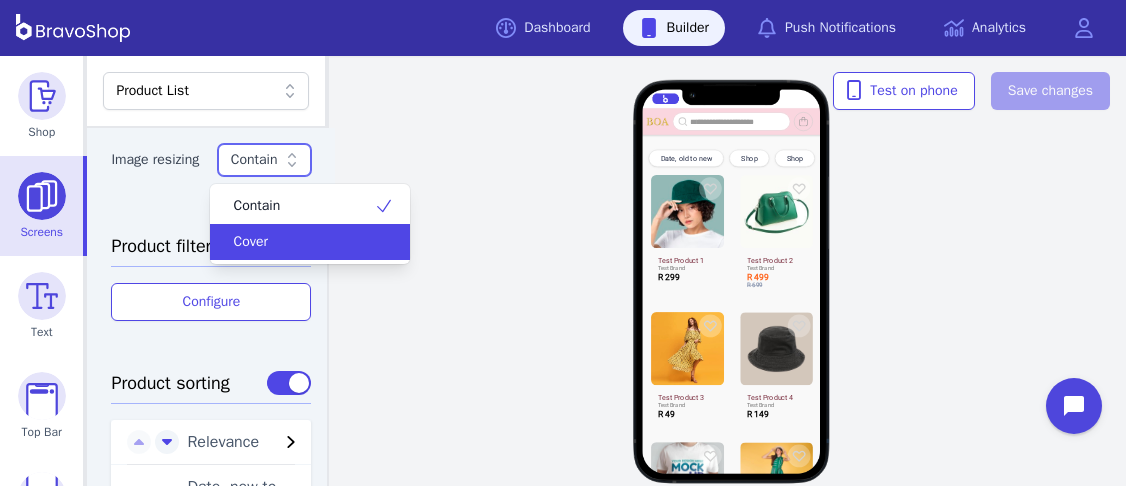 click on "Cover" at bounding box center [298, 242] 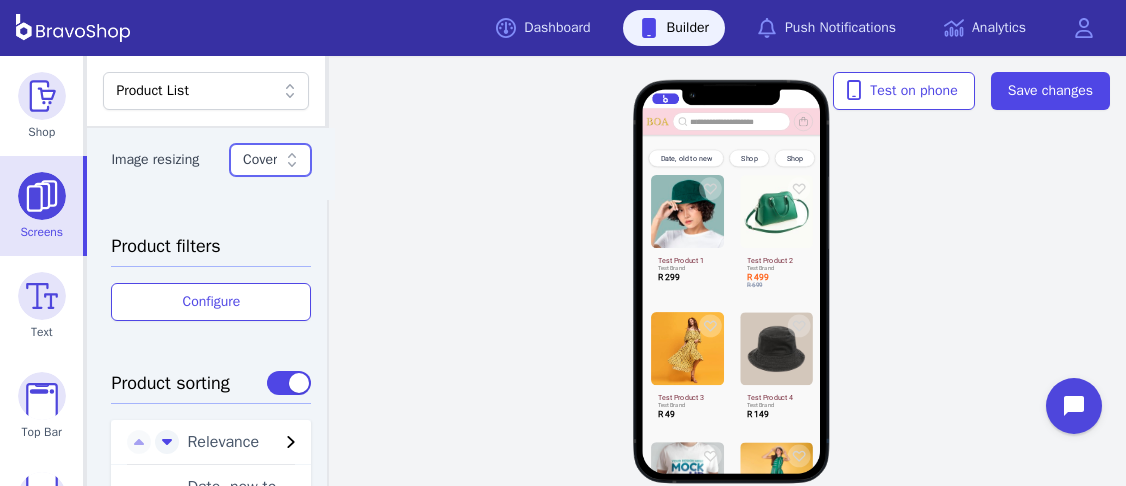 scroll, scrollTop: 793, scrollLeft: 0, axis: vertical 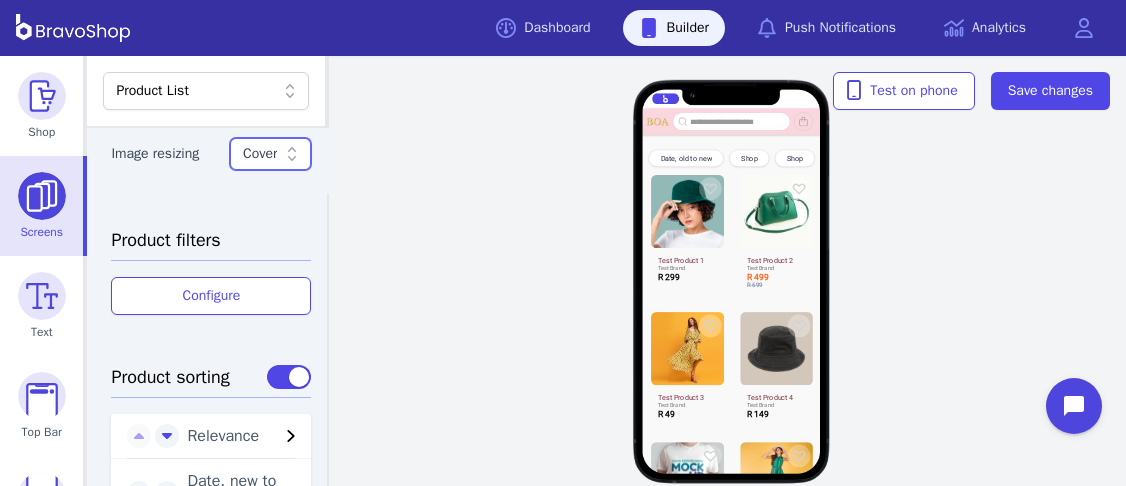 click 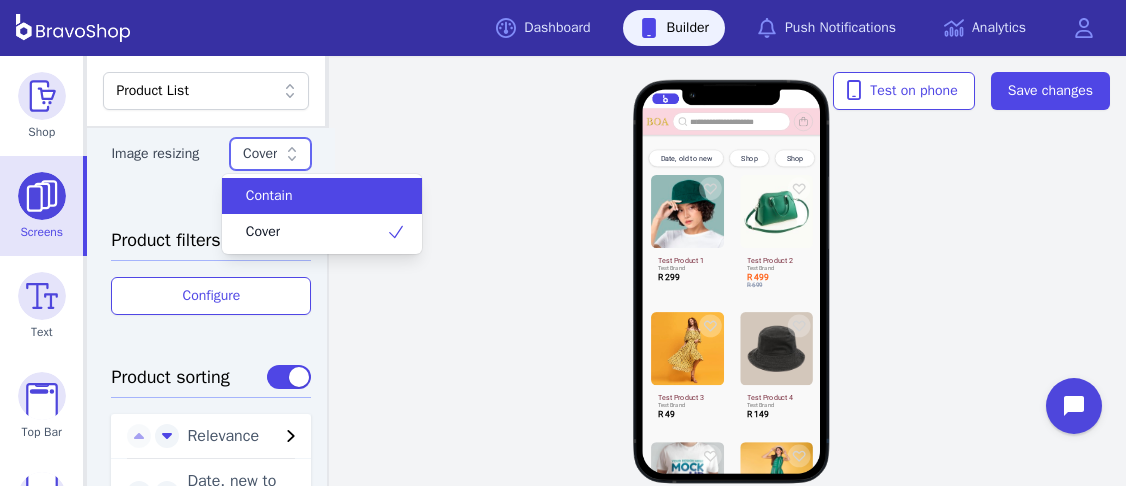 click on "Contain" at bounding box center (269, 196) 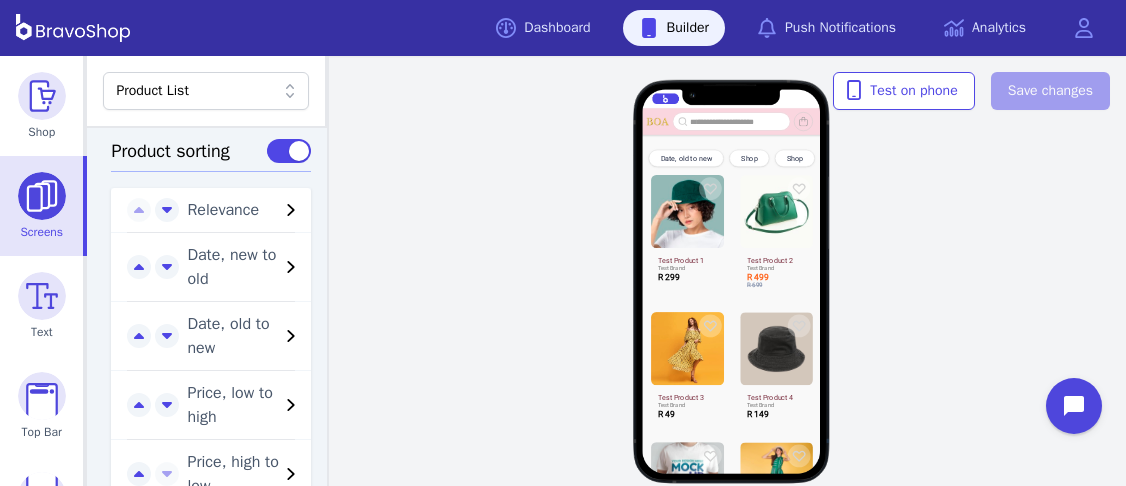 scroll, scrollTop: 1023, scrollLeft: 0, axis: vertical 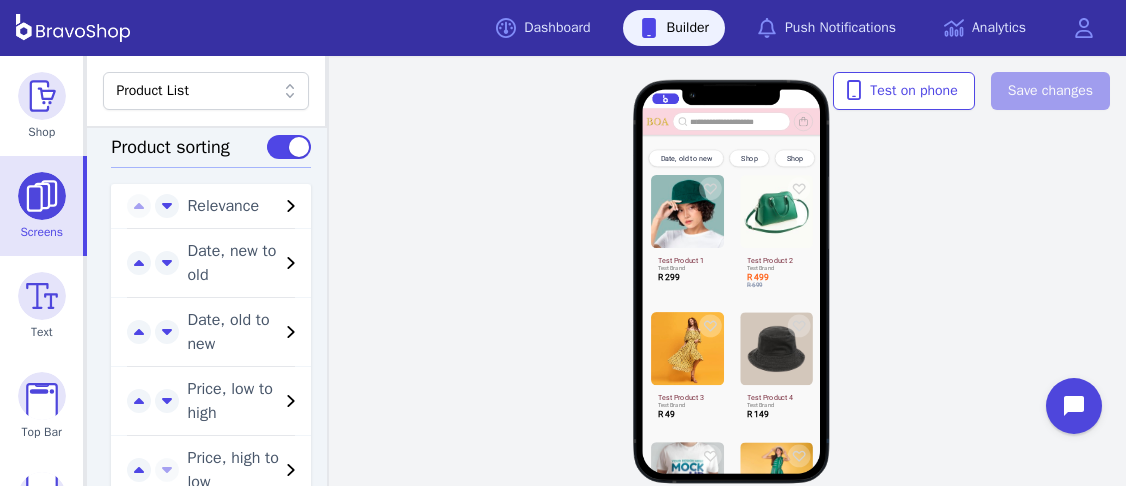 click 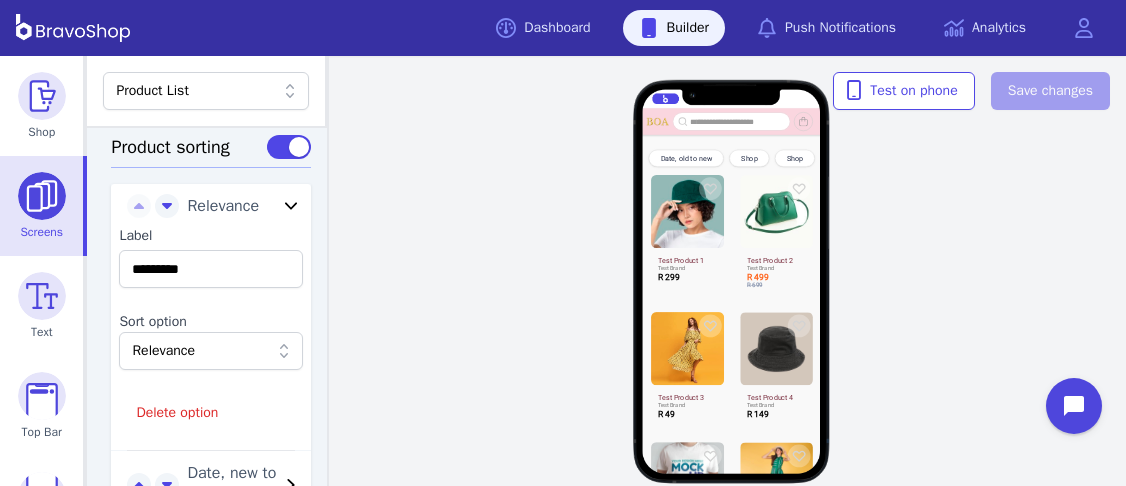 click 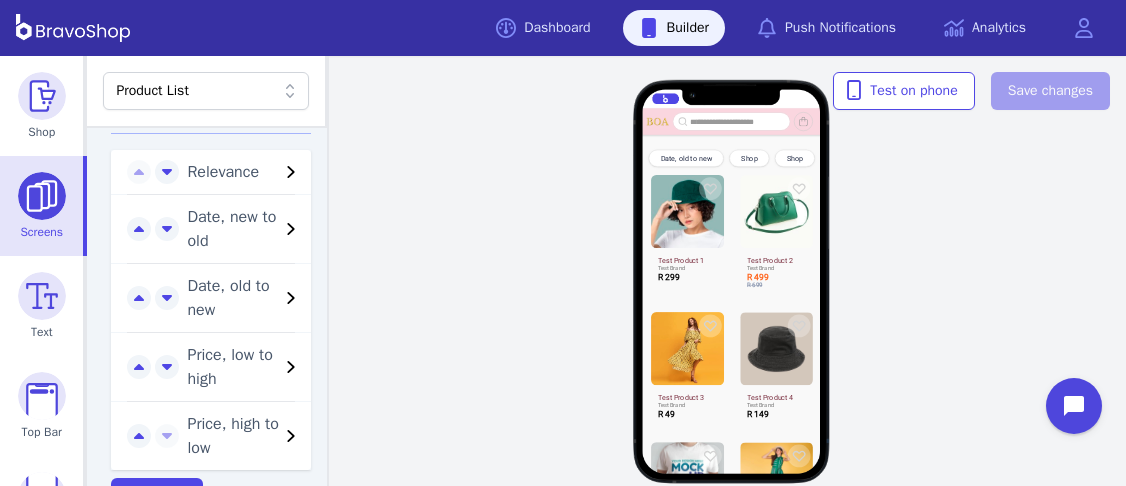 scroll, scrollTop: 1055, scrollLeft: 0, axis: vertical 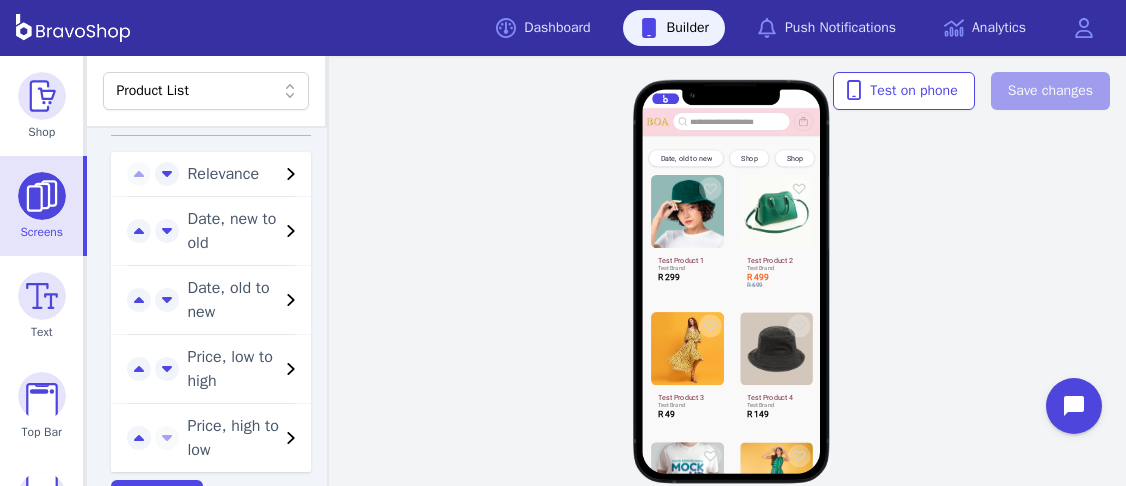click 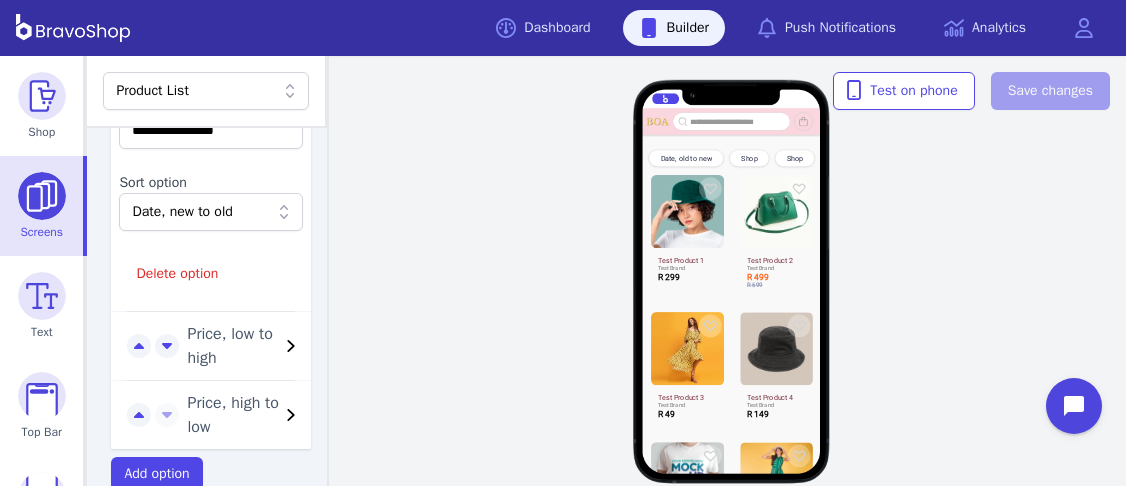 scroll, scrollTop: 1308, scrollLeft: 0, axis: vertical 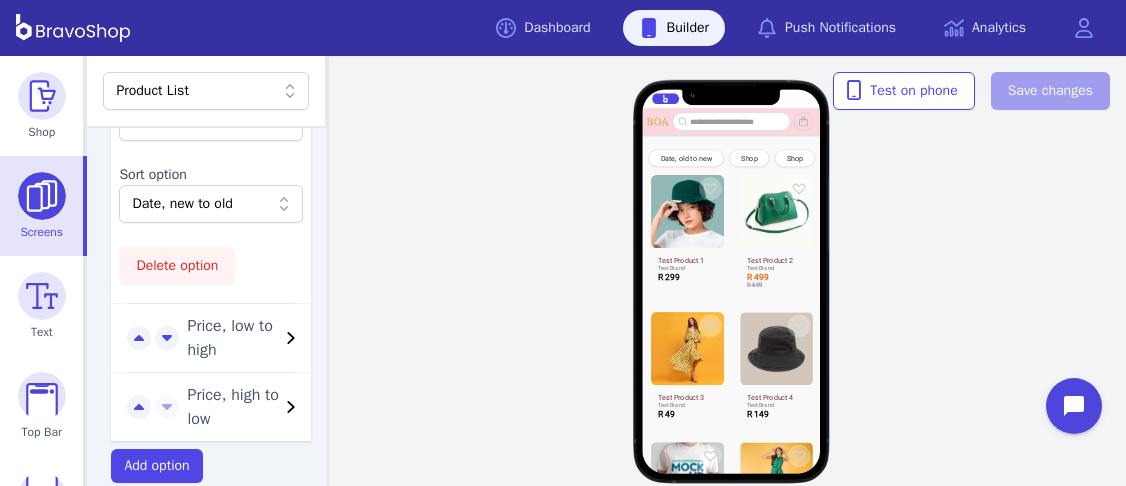 click on "Delete option" at bounding box center (177, 266) 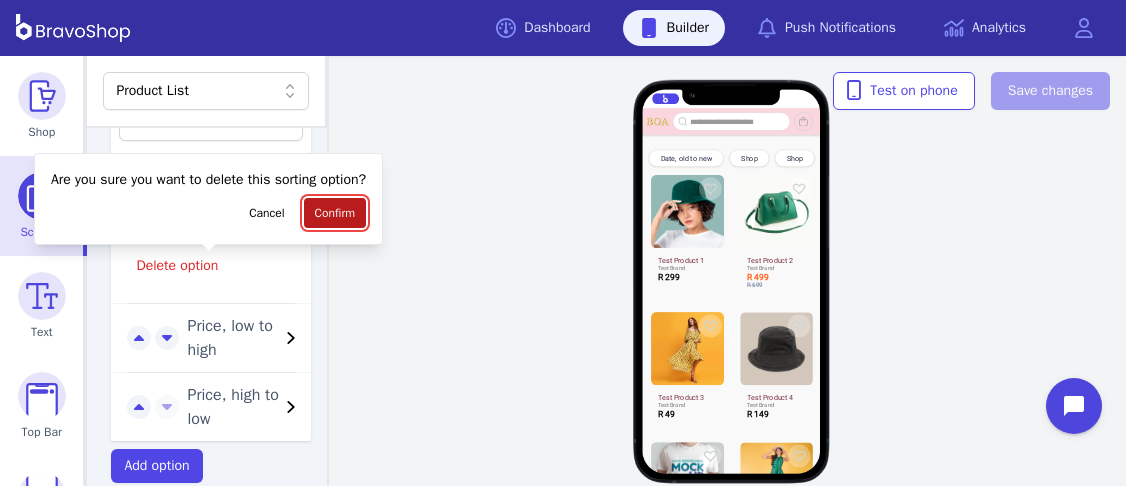 click on "Confirm" at bounding box center [335, 213] 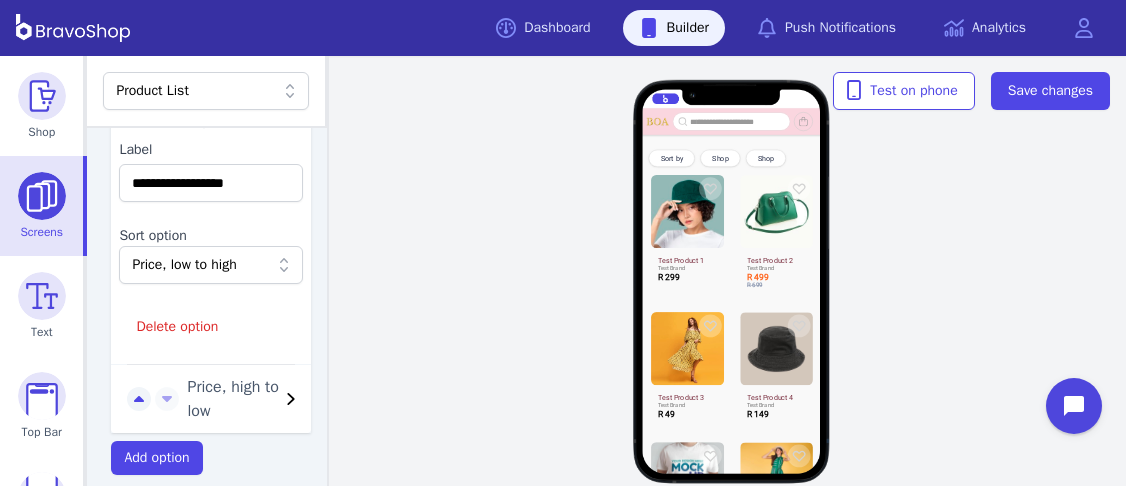 scroll, scrollTop: 1244, scrollLeft: 0, axis: vertical 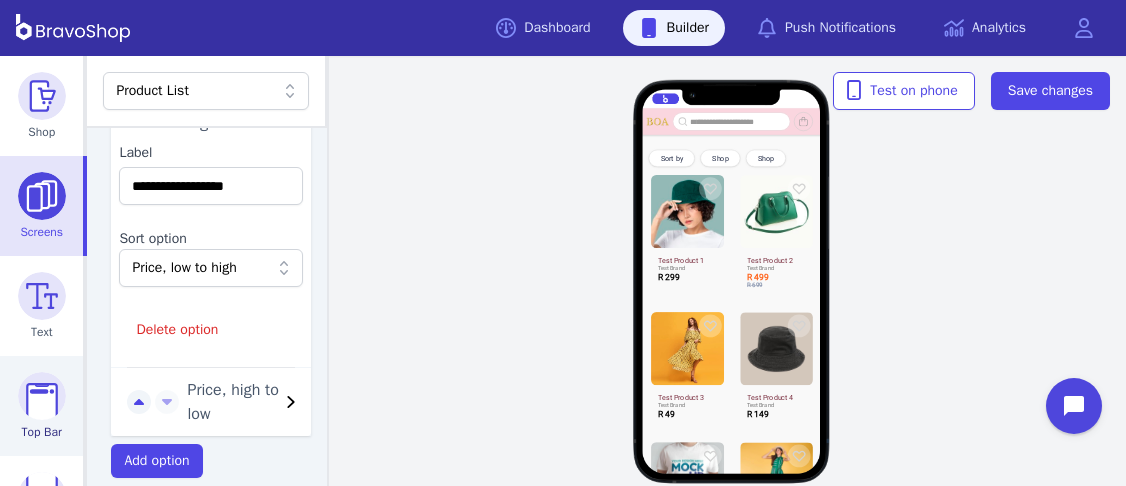 click at bounding box center (42, 396) 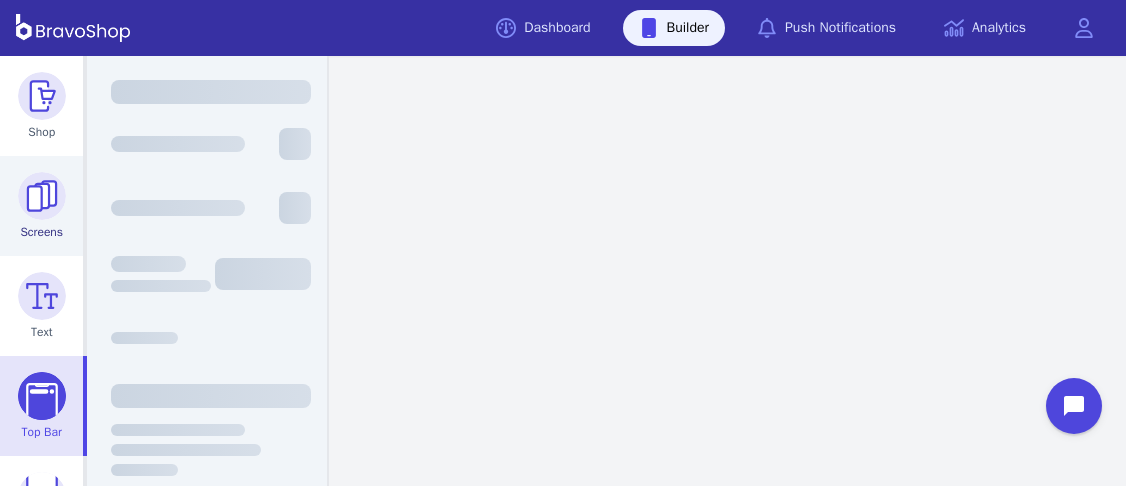 click at bounding box center (42, 196) 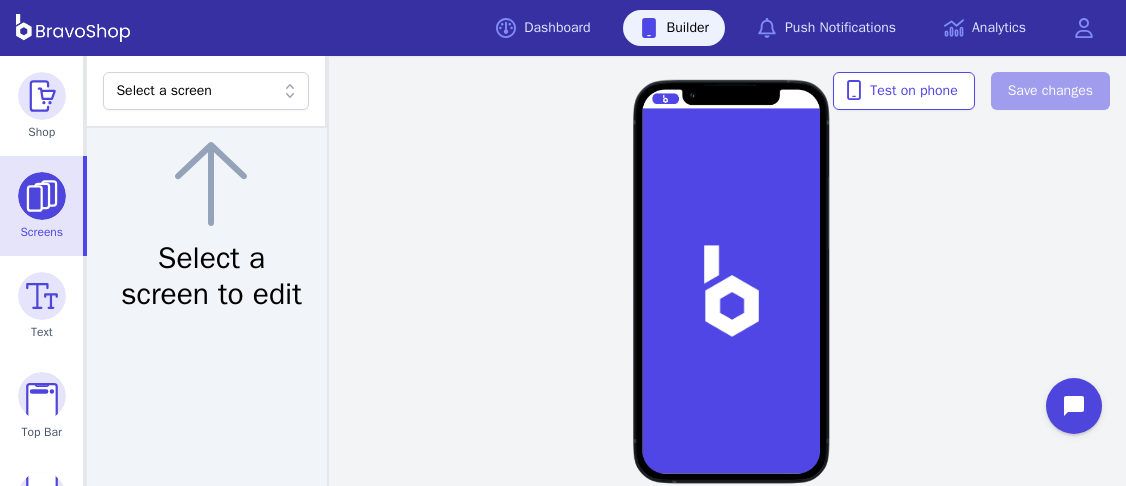 click on "Select a screen" at bounding box center [195, 91] 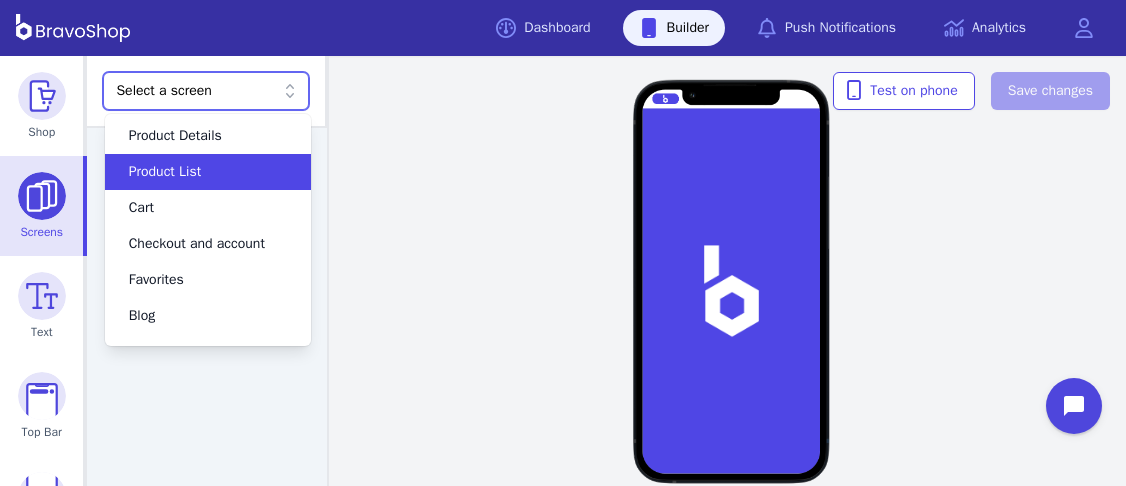 click on "Product List" at bounding box center (196, 172) 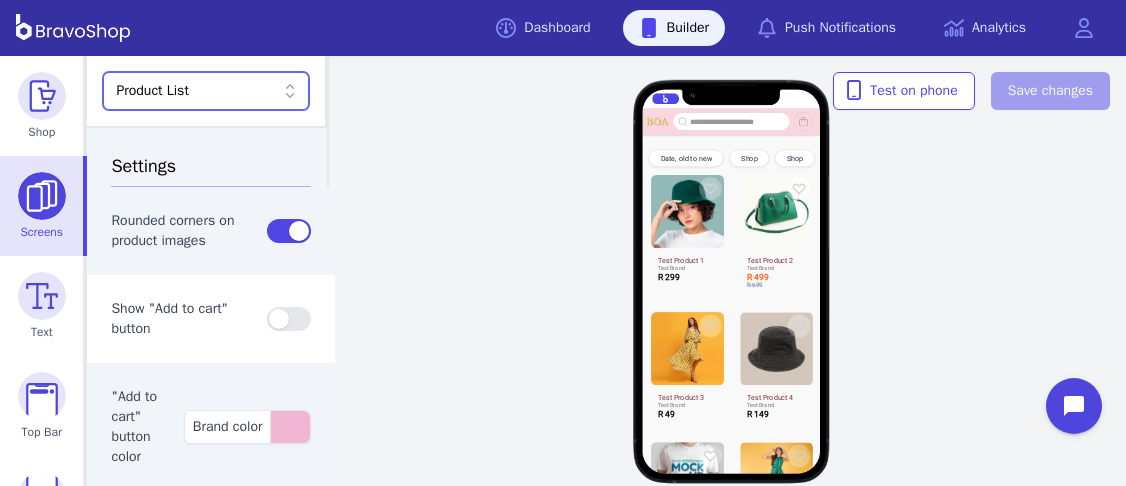 type on "**" 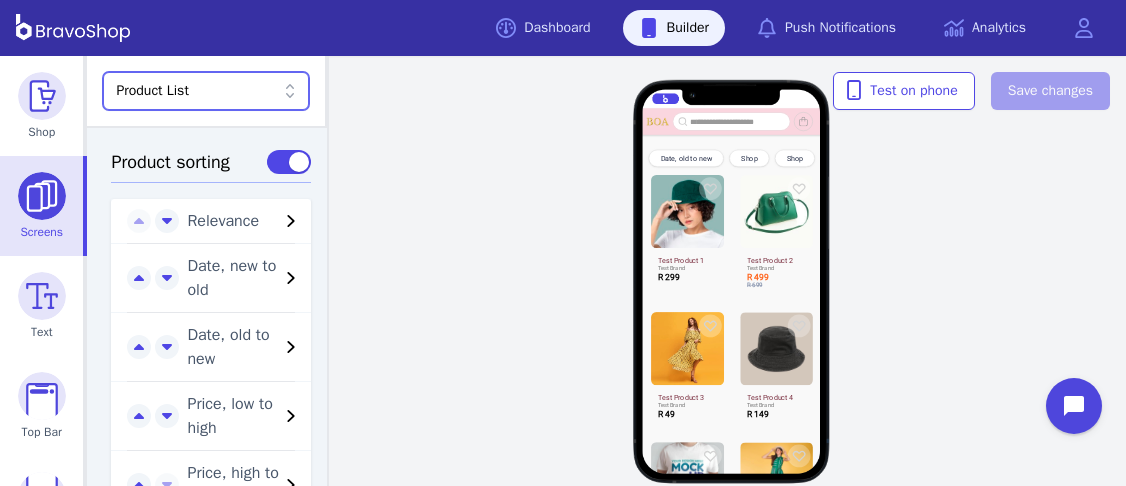 scroll, scrollTop: 953, scrollLeft: 0, axis: vertical 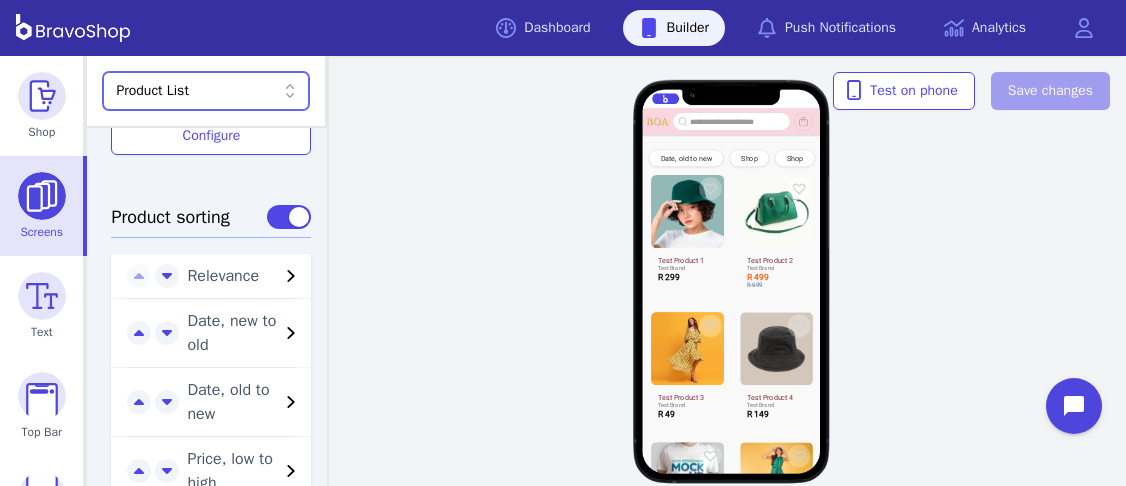 click 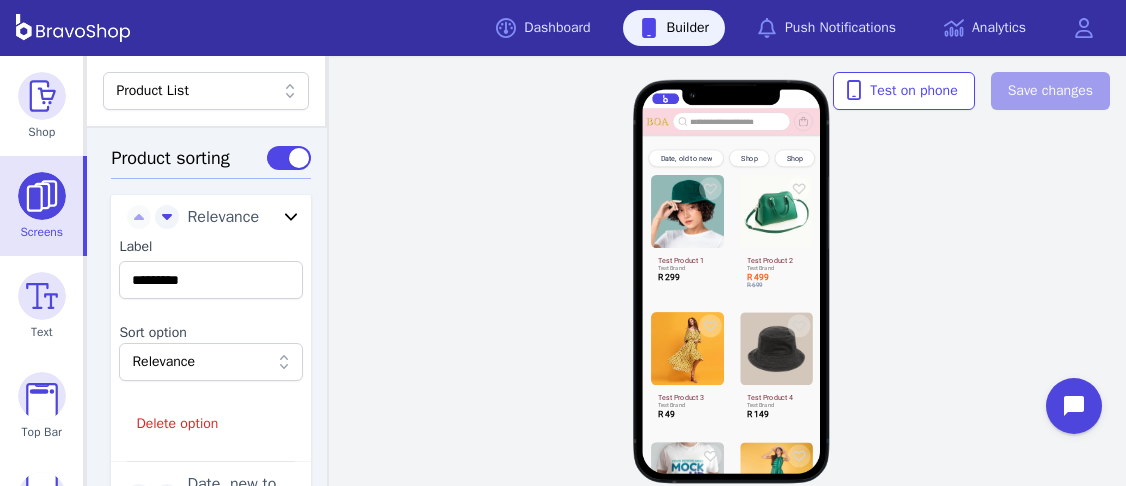 scroll, scrollTop: 1014, scrollLeft: 0, axis: vertical 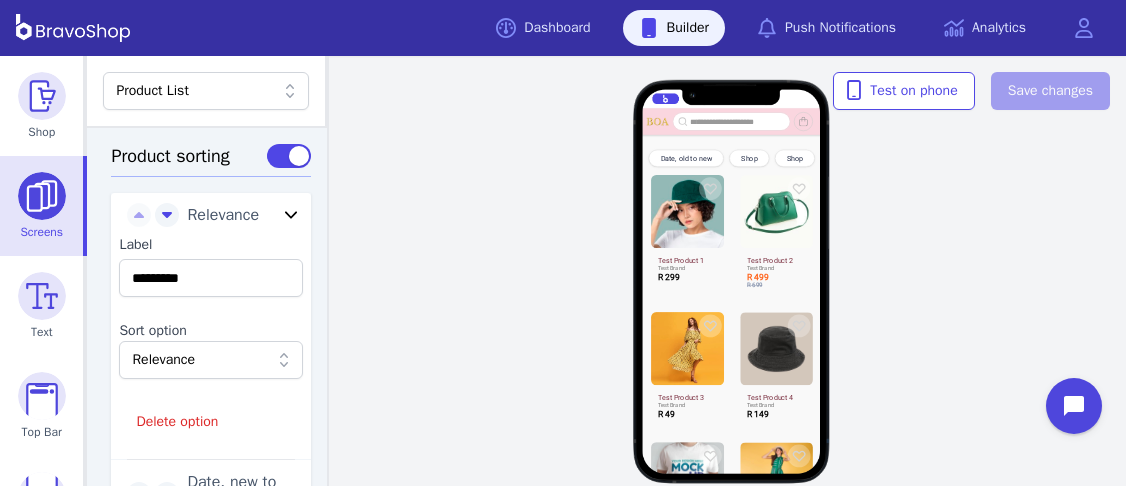 click on "Relevance" at bounding box center [200, 360] 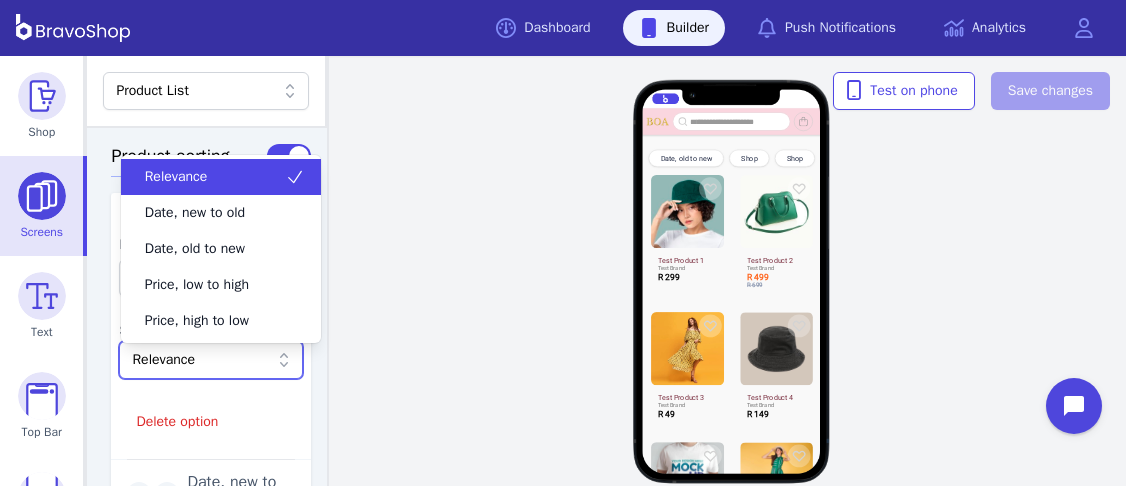 click on "Relevance" at bounding box center (200, 360) 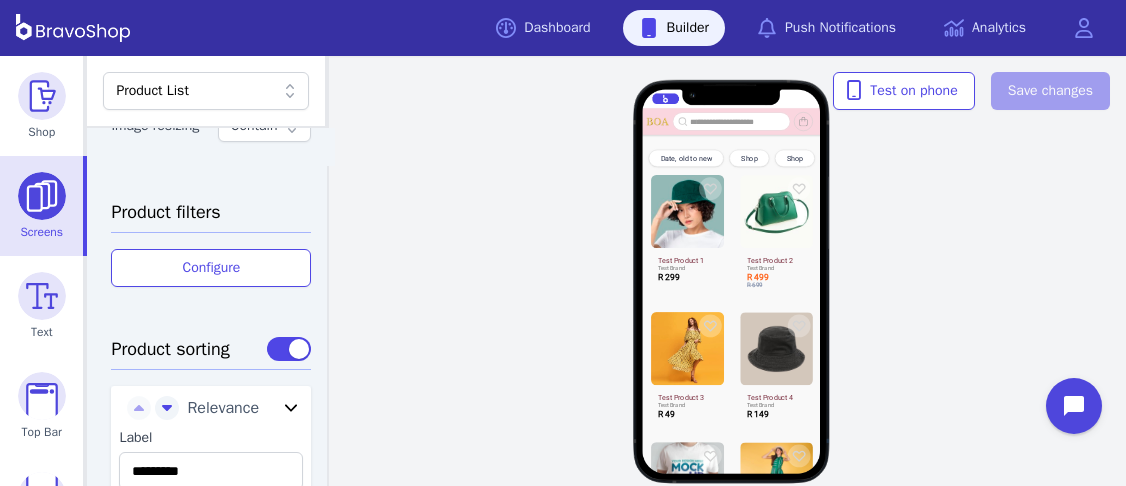 scroll, scrollTop: 823, scrollLeft: 0, axis: vertical 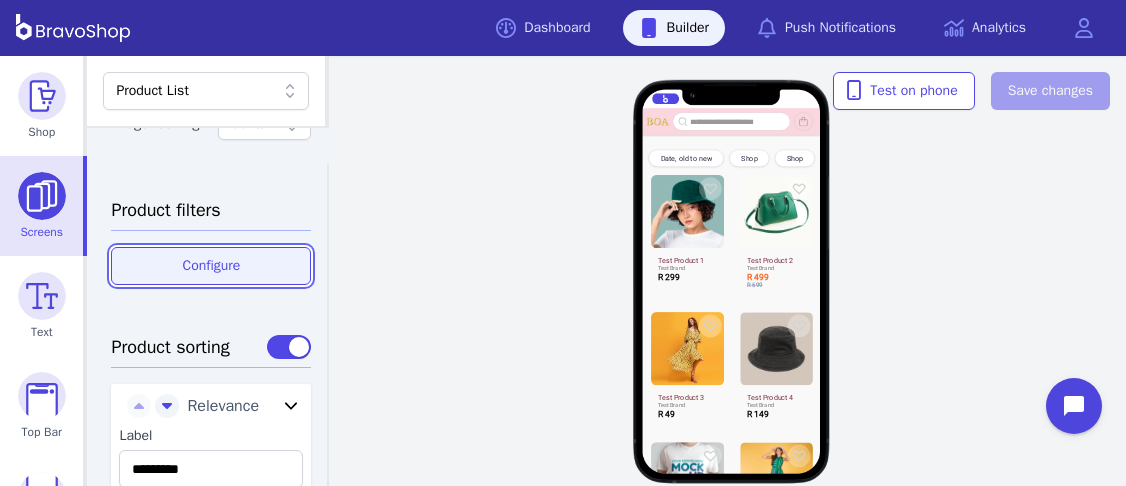 click on "Configure" at bounding box center (211, 266) 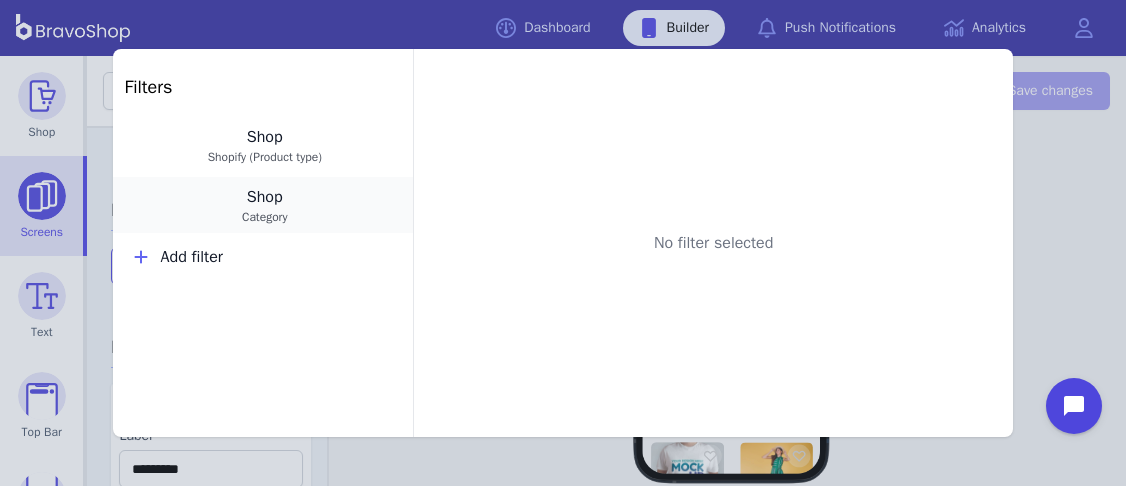 click on "Shop Category" at bounding box center (263, 205) 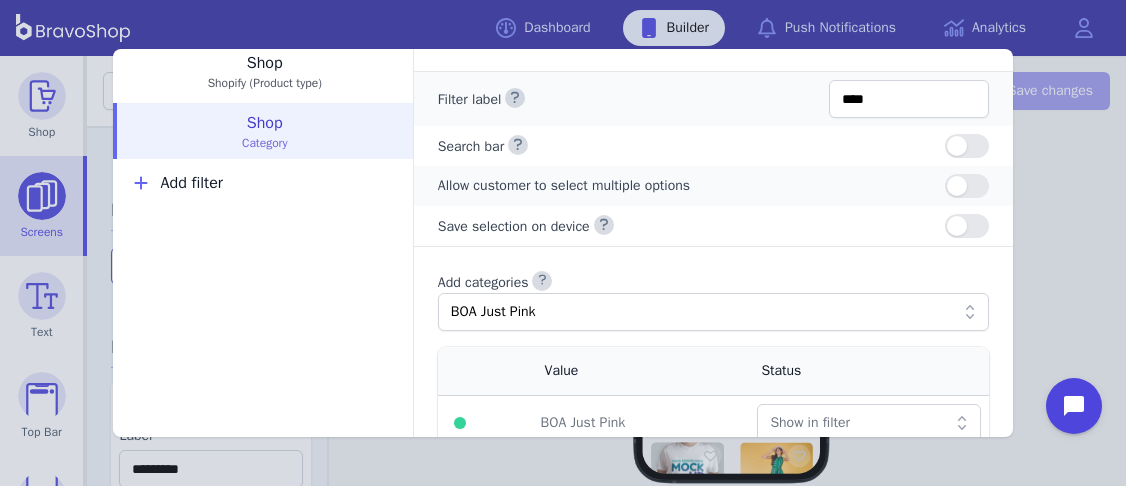 scroll, scrollTop: 109, scrollLeft: 0, axis: vertical 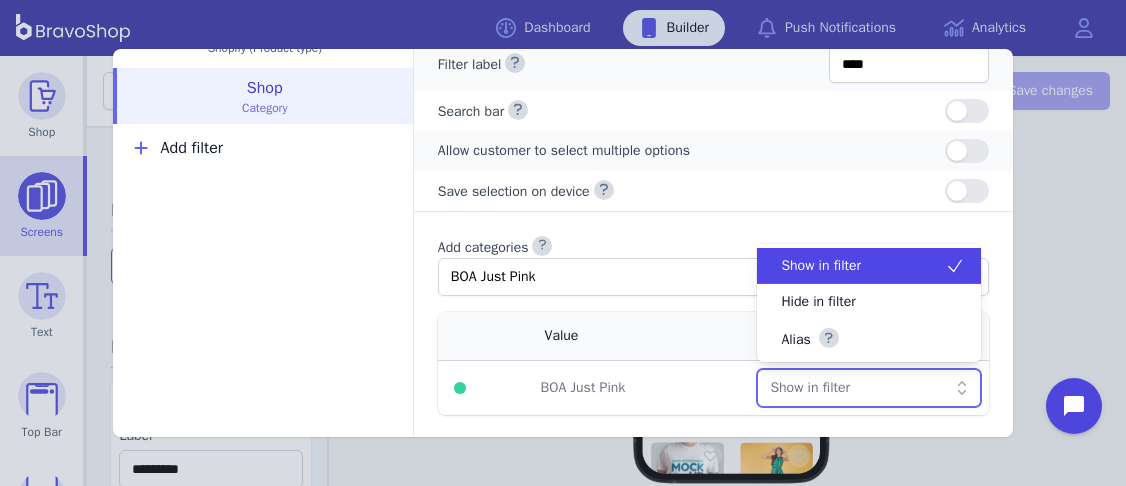 click on "Show in filter" at bounding box center [858, 388] 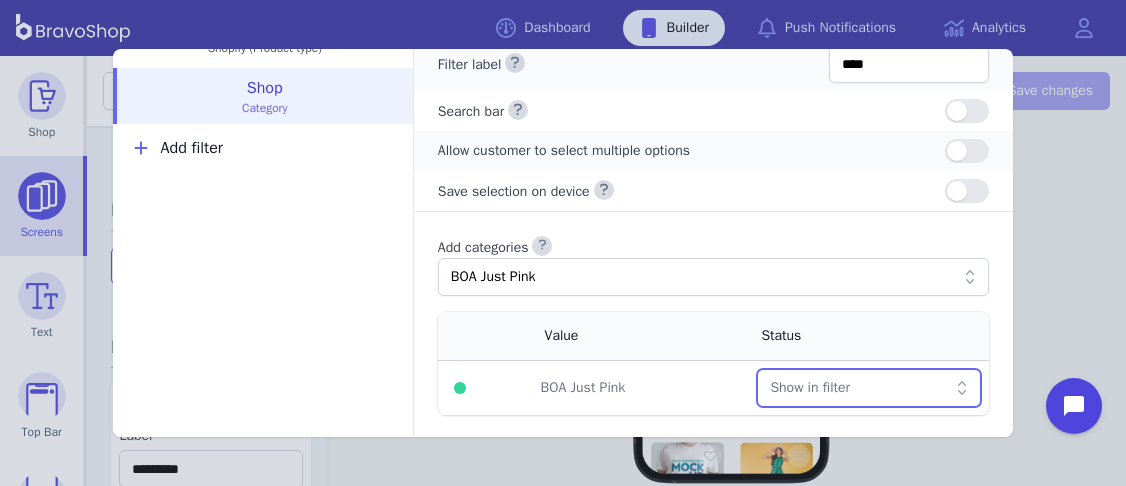 click on "Show in filter" at bounding box center (858, 388) 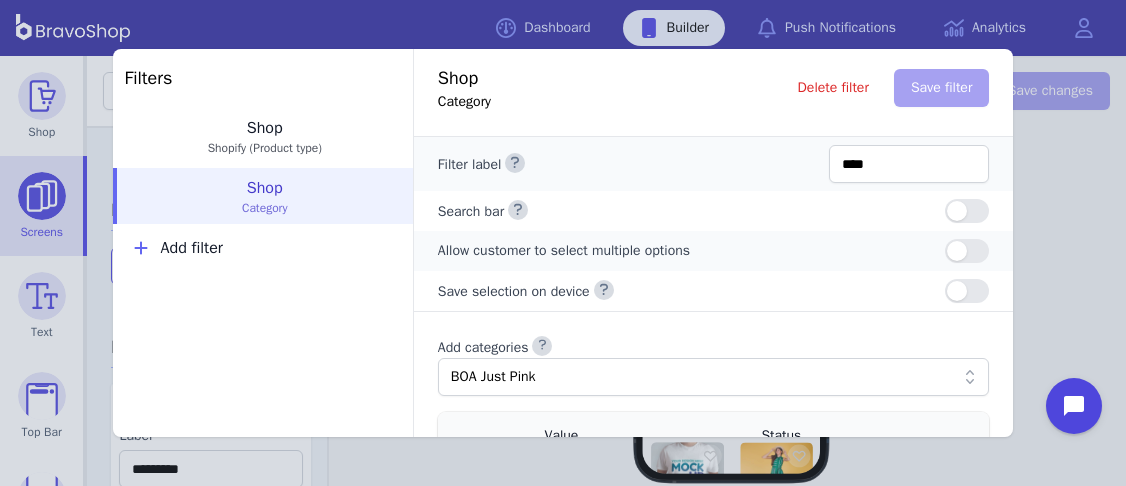 scroll, scrollTop: 8, scrollLeft: 0, axis: vertical 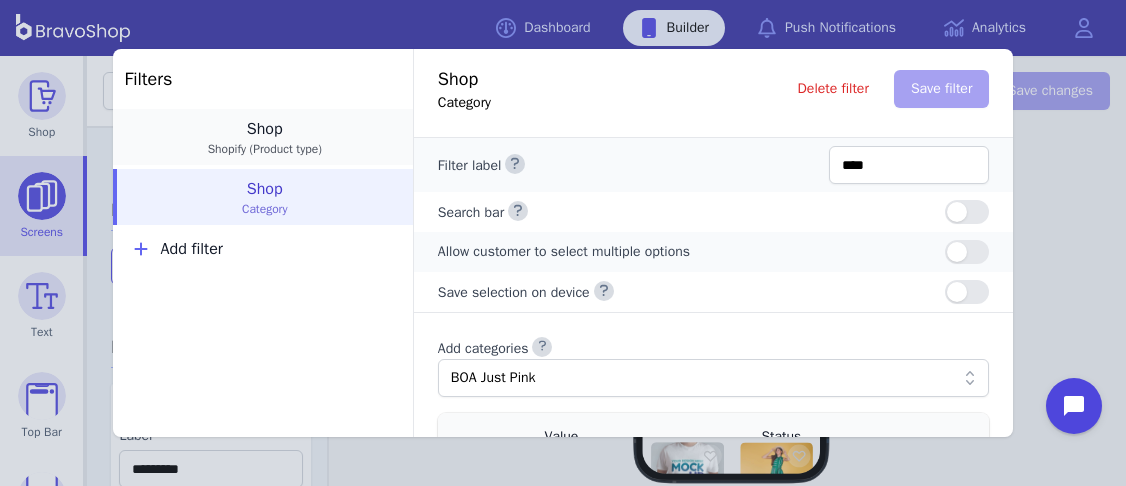 click on "Shopify (Product type)" at bounding box center [265, 149] 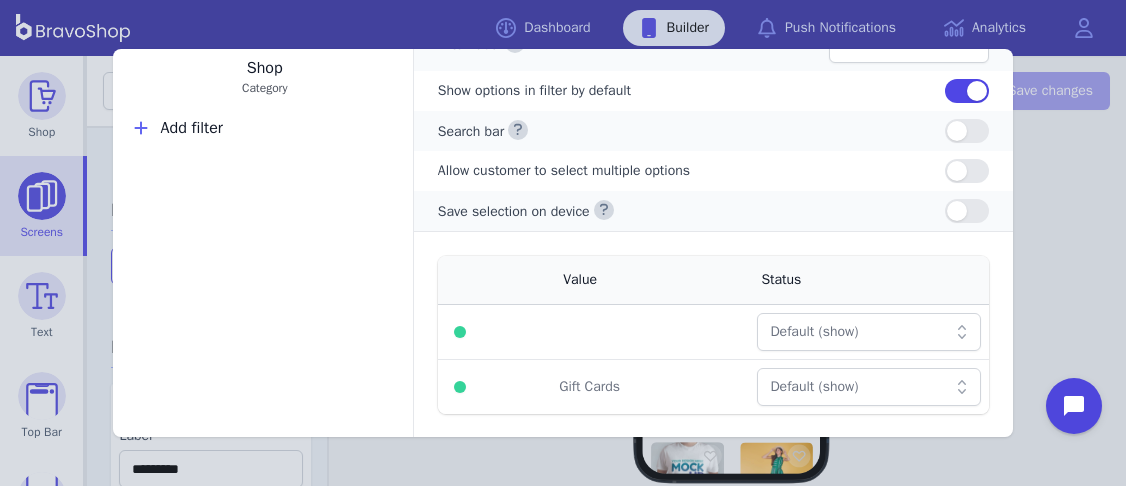 scroll, scrollTop: 0, scrollLeft: 0, axis: both 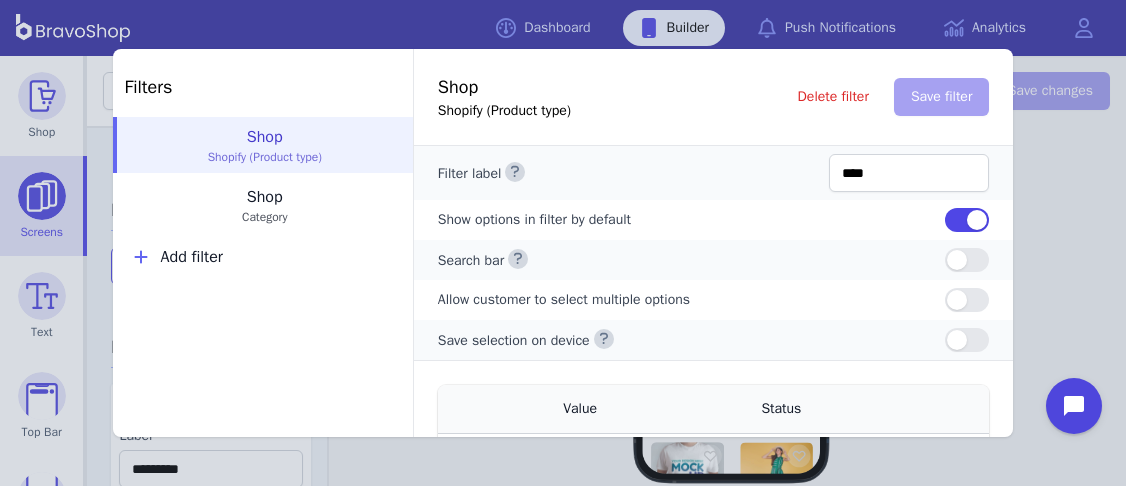 click on "Filters Shop Shopify (Product type) Shop Category Add filter Shop Shopify (Product type) Delete filter Save filter Filter label **** Show options in filter by default Search bar Allow customer to select multiple options Save selection on device Value Status Default (show) Alias for Gift Cards Default (show) Alias for" at bounding box center (563, 243) 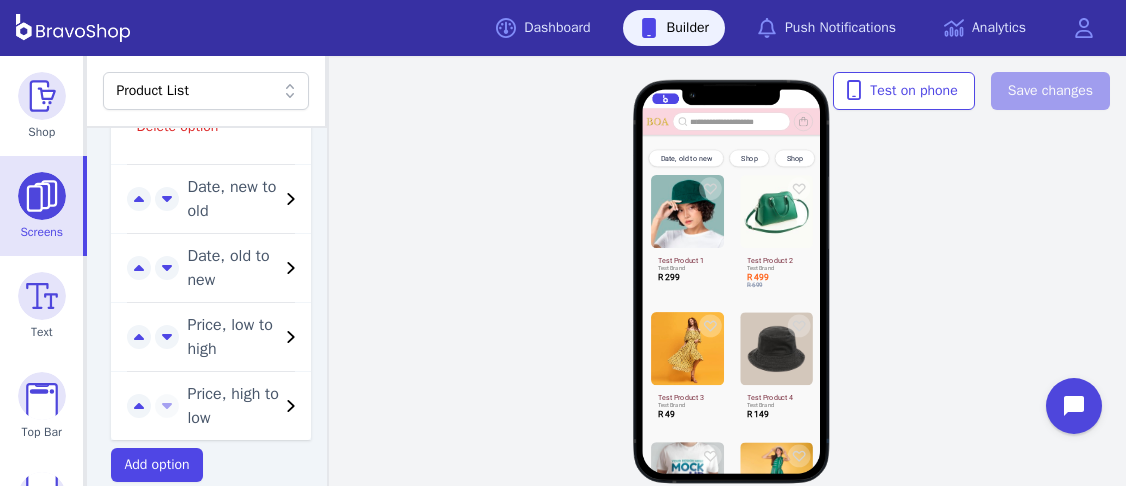 scroll, scrollTop: 1311, scrollLeft: 0, axis: vertical 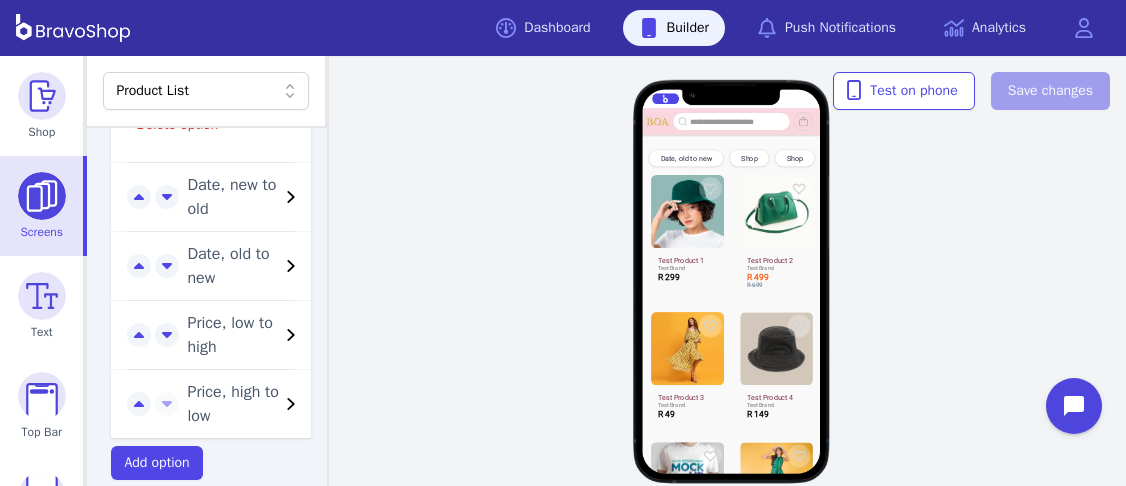 click on "Date, new to old" at bounding box center [233, 197] 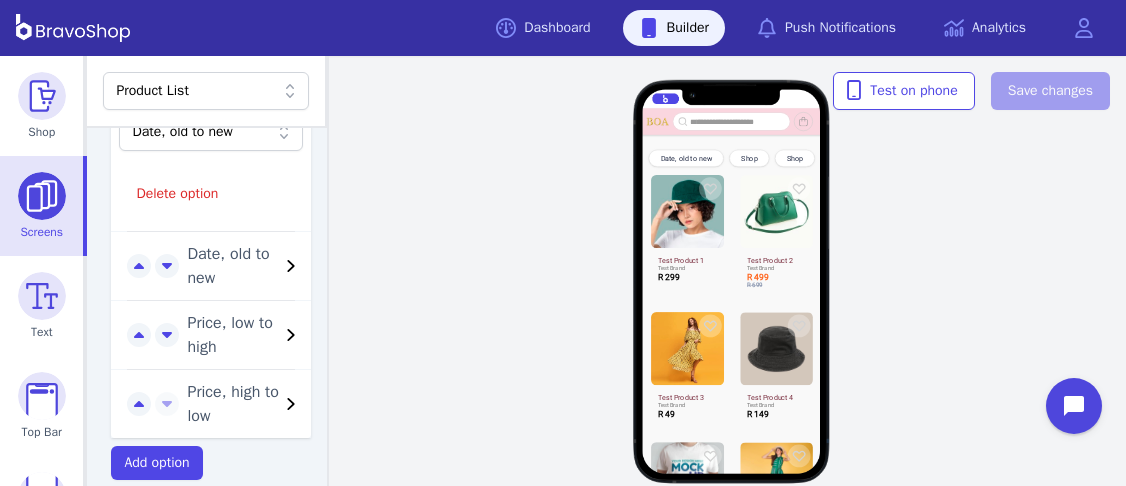 click on "Delete option" at bounding box center (211, 194) 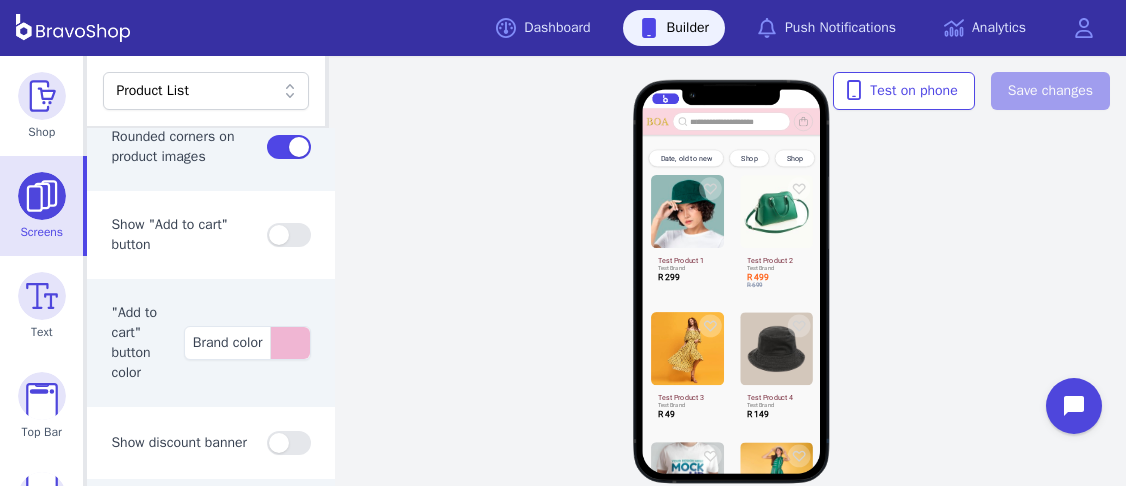 scroll, scrollTop: 0, scrollLeft: 0, axis: both 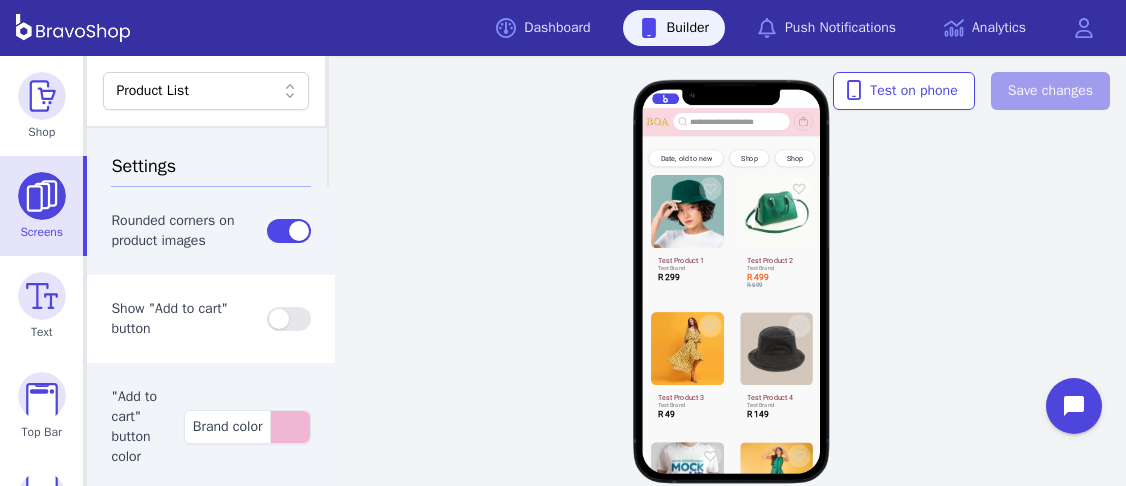 click on "Date, old to new Shop Shop Test Product 1 Test Brand R 299 Test Product 2 Test Brand R 499 R 699 Test Product 3 Test Brand R 49 Test Product 4 Test Brand R 149 Test Product 5 Test Brand R 99 Test Product 6 Test Brand R 299 R 399" at bounding box center [731, 271] 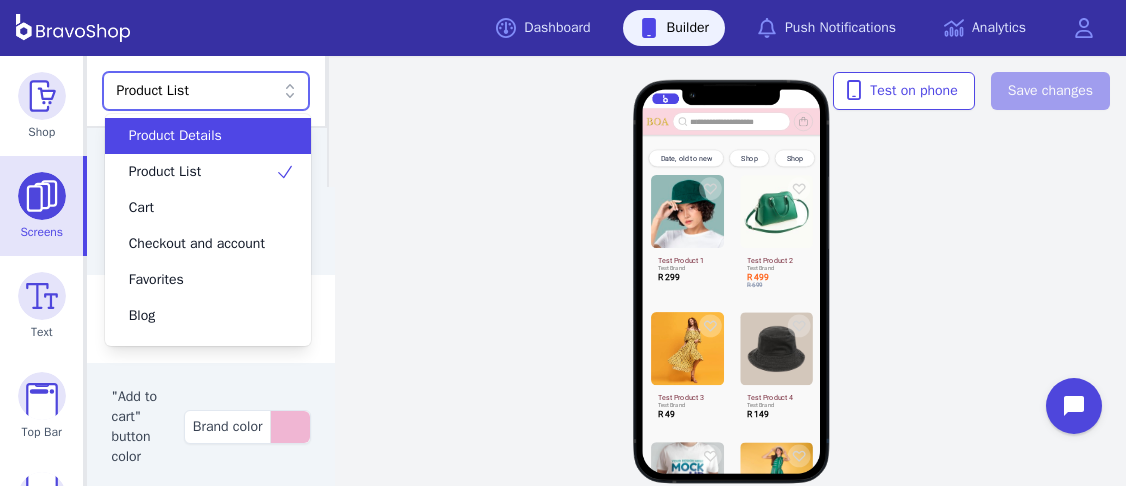 click on "Product List" at bounding box center [206, 91] 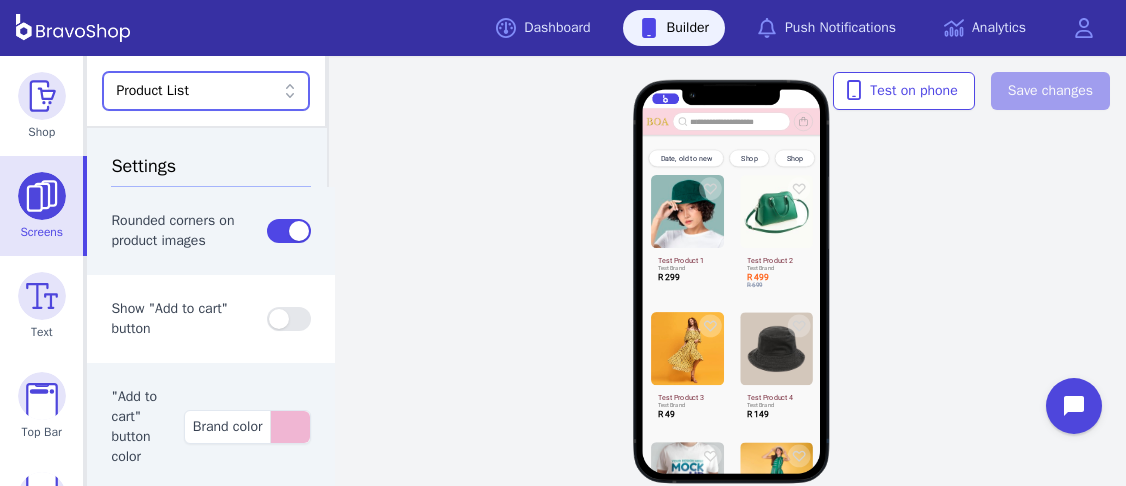 click on "Product List" at bounding box center (195, 91) 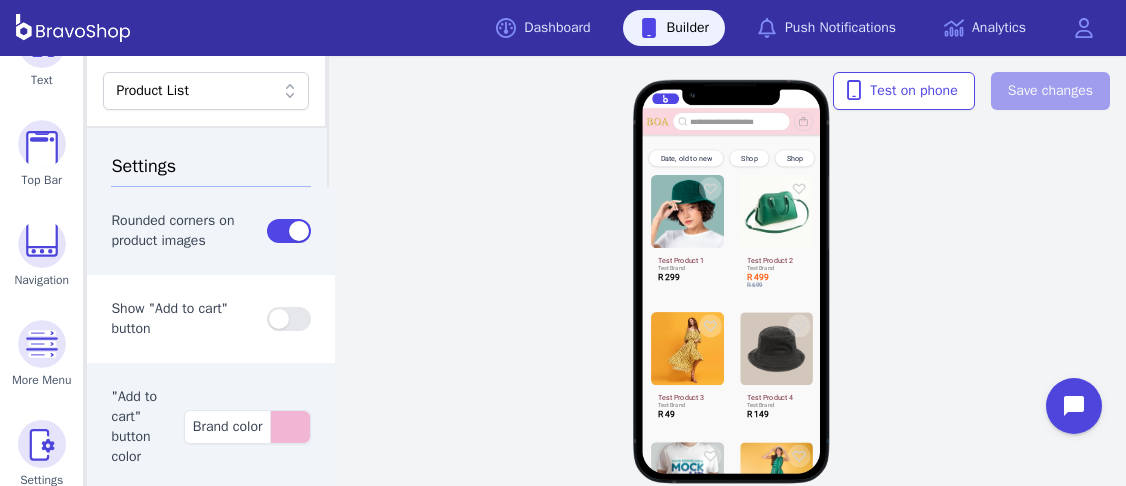 scroll, scrollTop: 270, scrollLeft: 0, axis: vertical 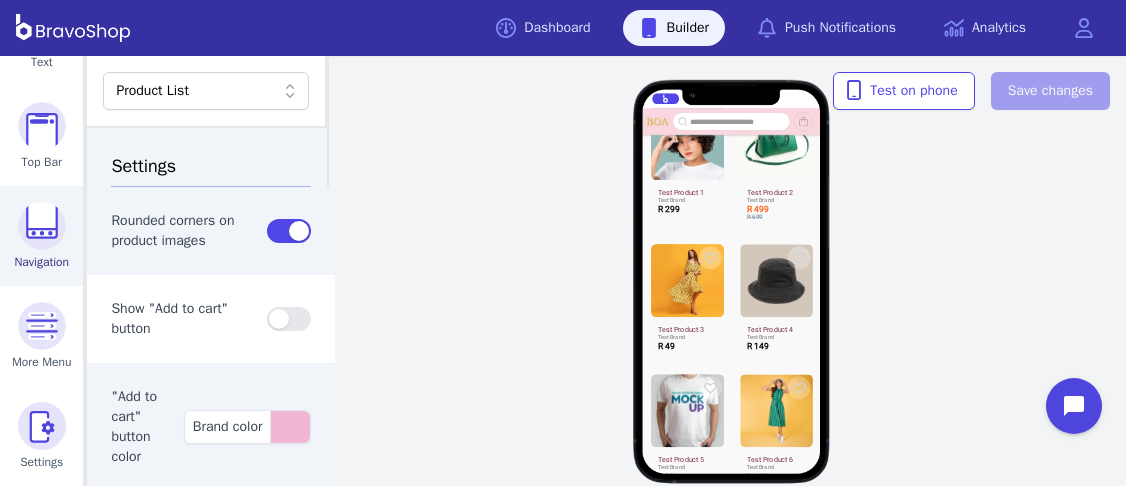 click at bounding box center (42, 226) 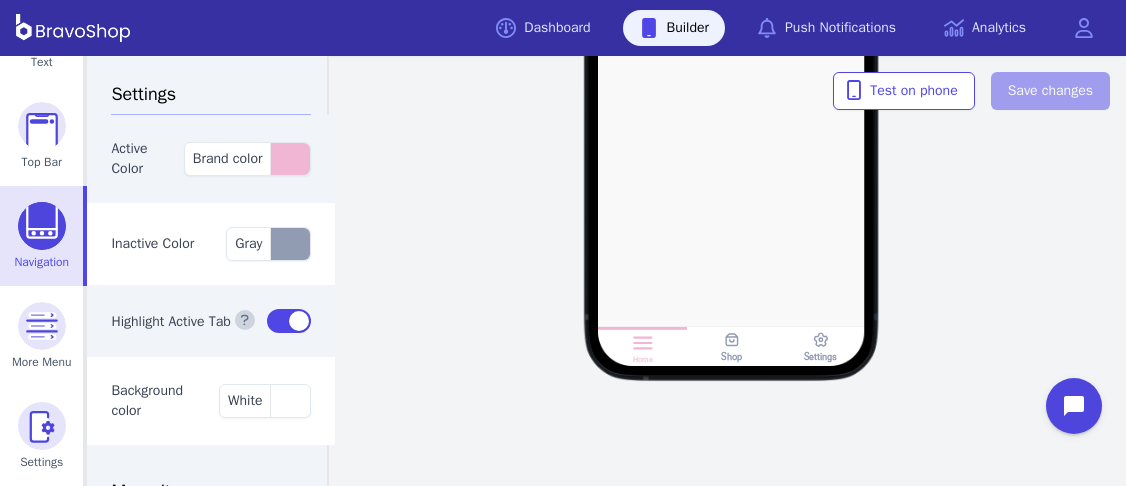 click on "Shop" at bounding box center (731, 356) 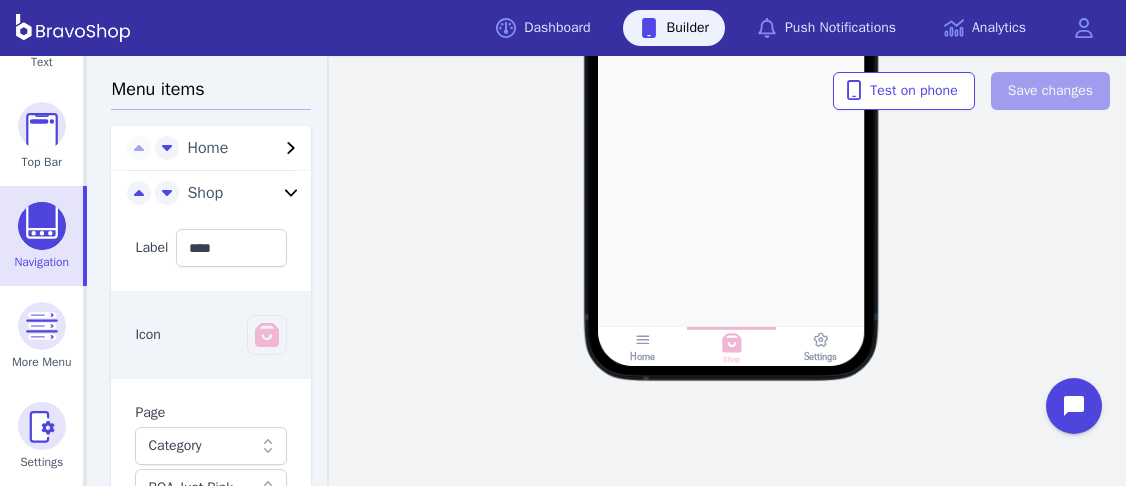 scroll, scrollTop: 404, scrollLeft: 0, axis: vertical 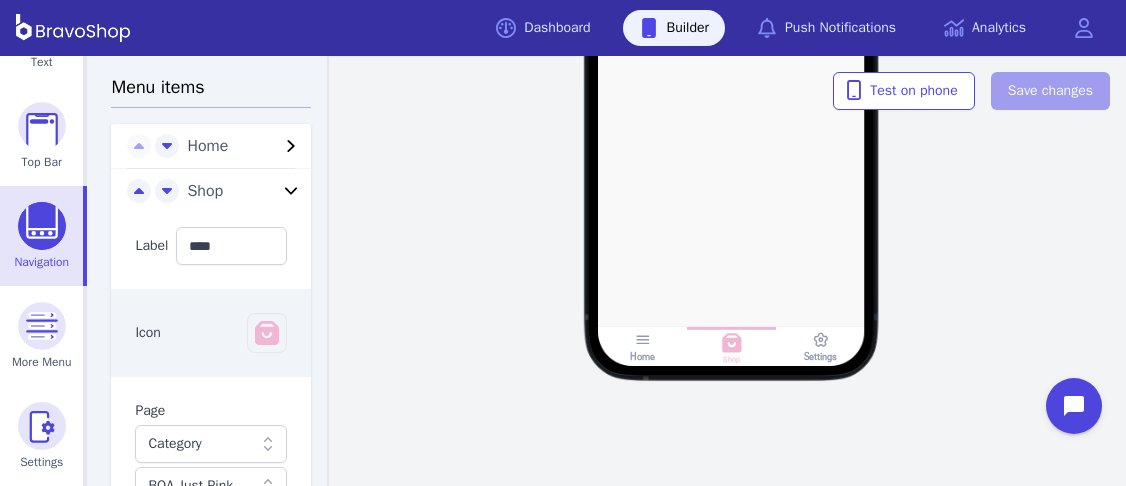 click 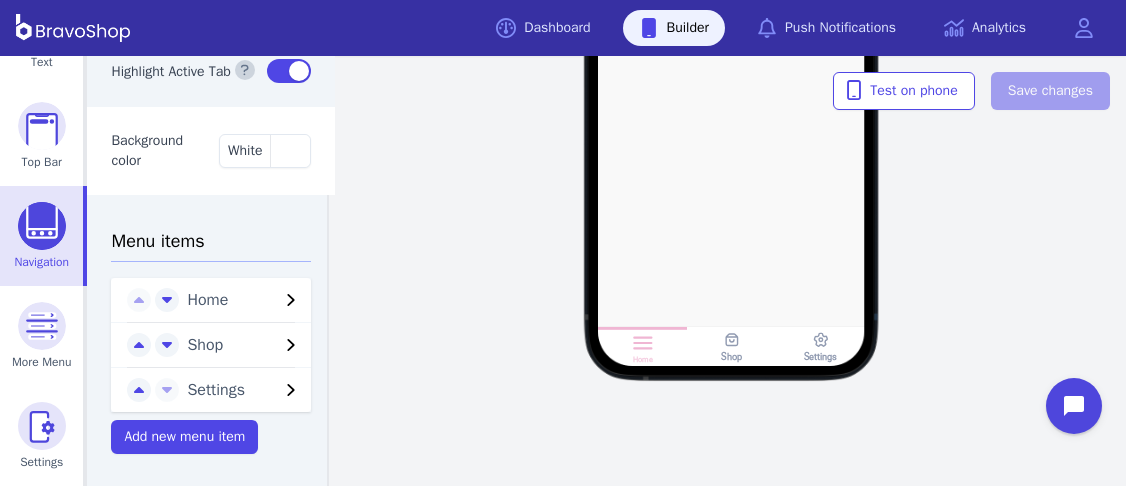 scroll, scrollTop: 267, scrollLeft: 0, axis: vertical 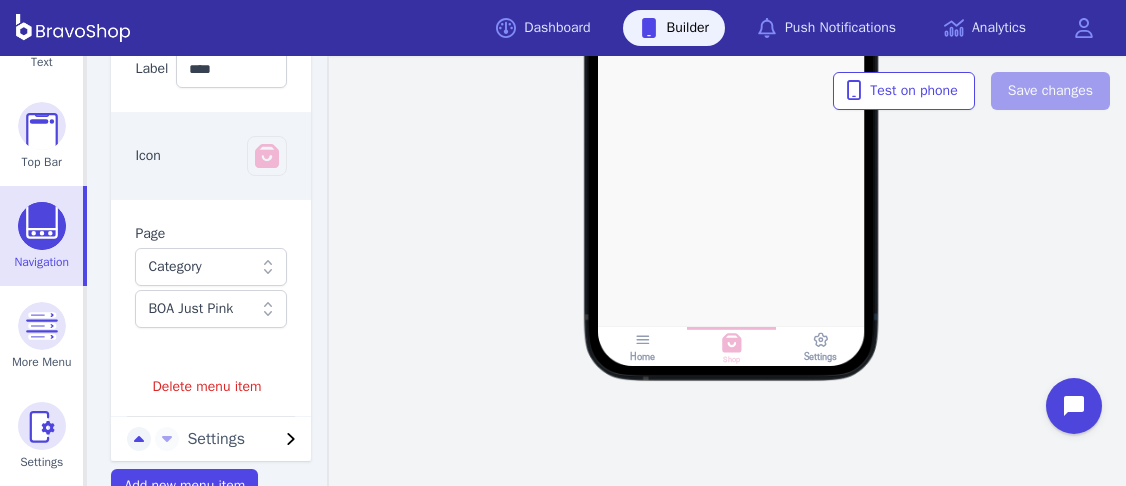 click on "Category" at bounding box center (200, 267) 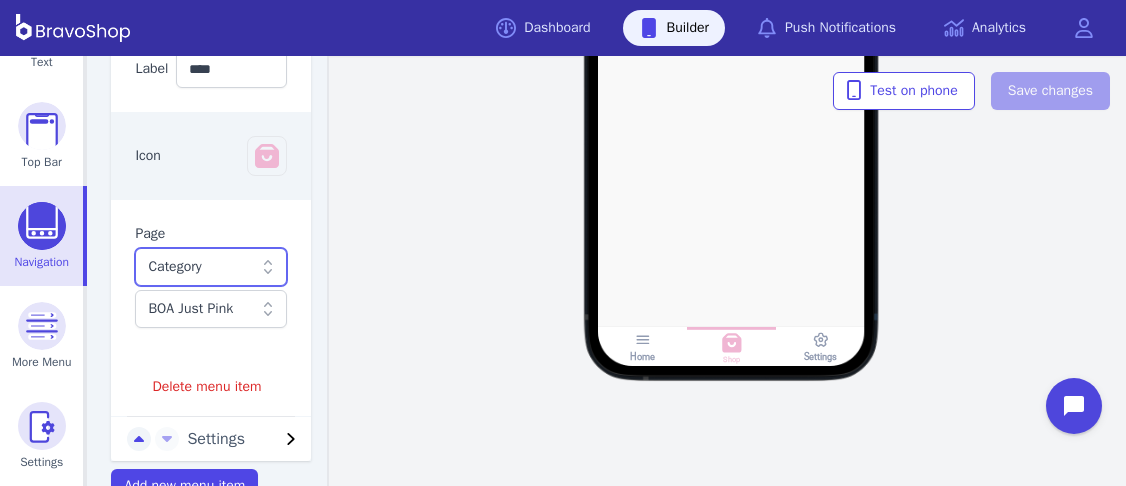 click on "Category" at bounding box center (200, 267) 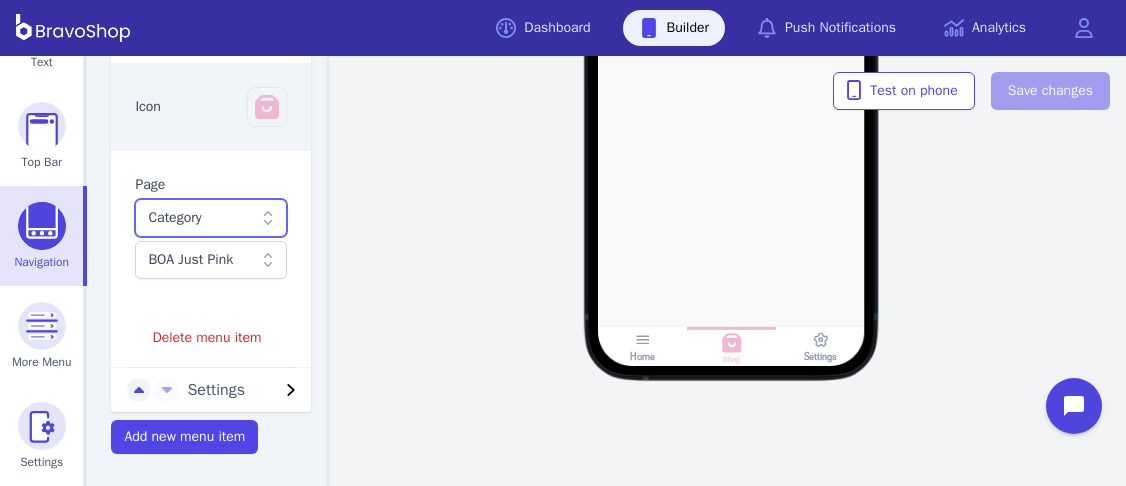 scroll, scrollTop: 0, scrollLeft: 0, axis: both 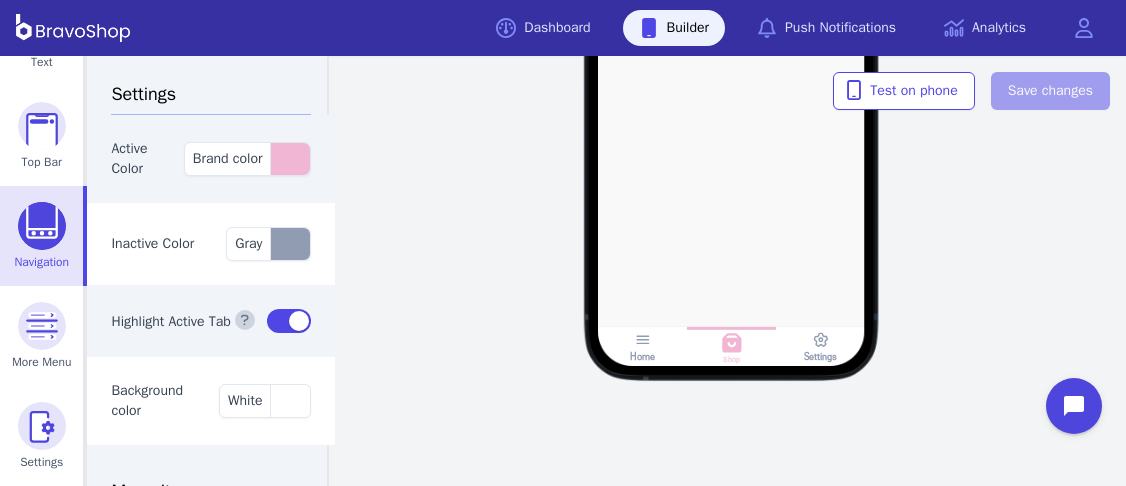 click at bounding box center (731, 92) 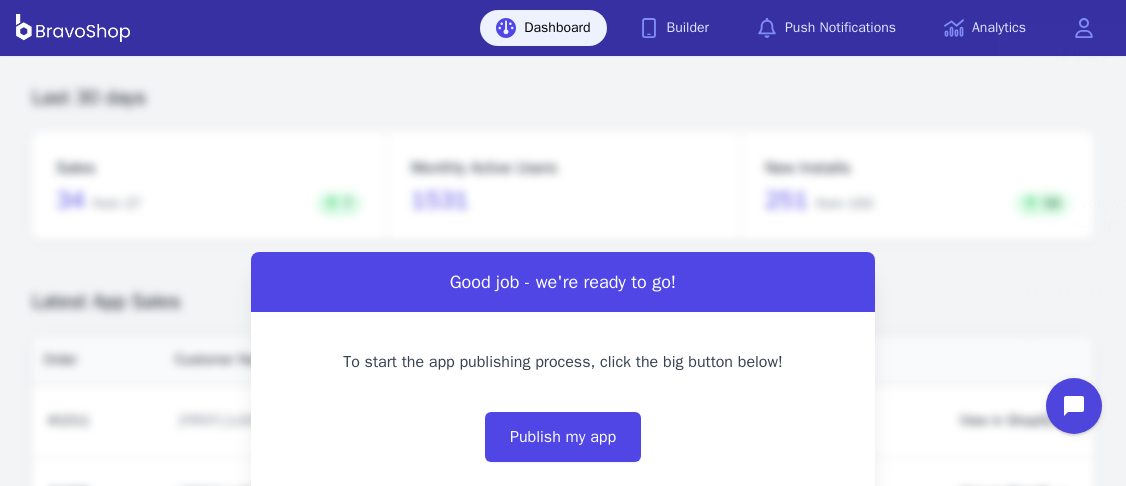 scroll, scrollTop: 0, scrollLeft: 0, axis: both 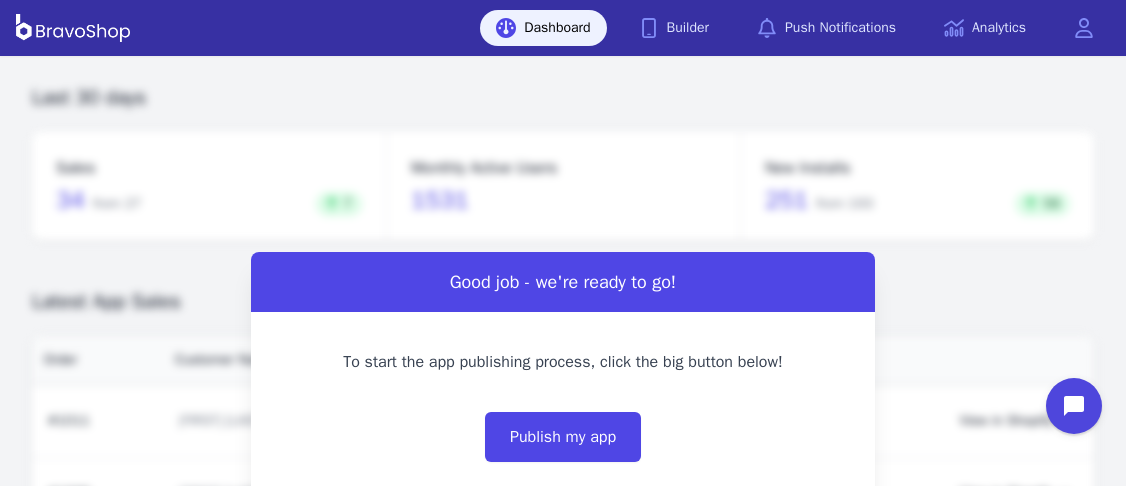 click on "Good job - we're ready to go! To start the app publishing process, click the big button below! Publish my app If you have any questions or concerns, please reach out to our support team by clicking the chat bubble in the bottom right corner." at bounding box center (563, 402) 